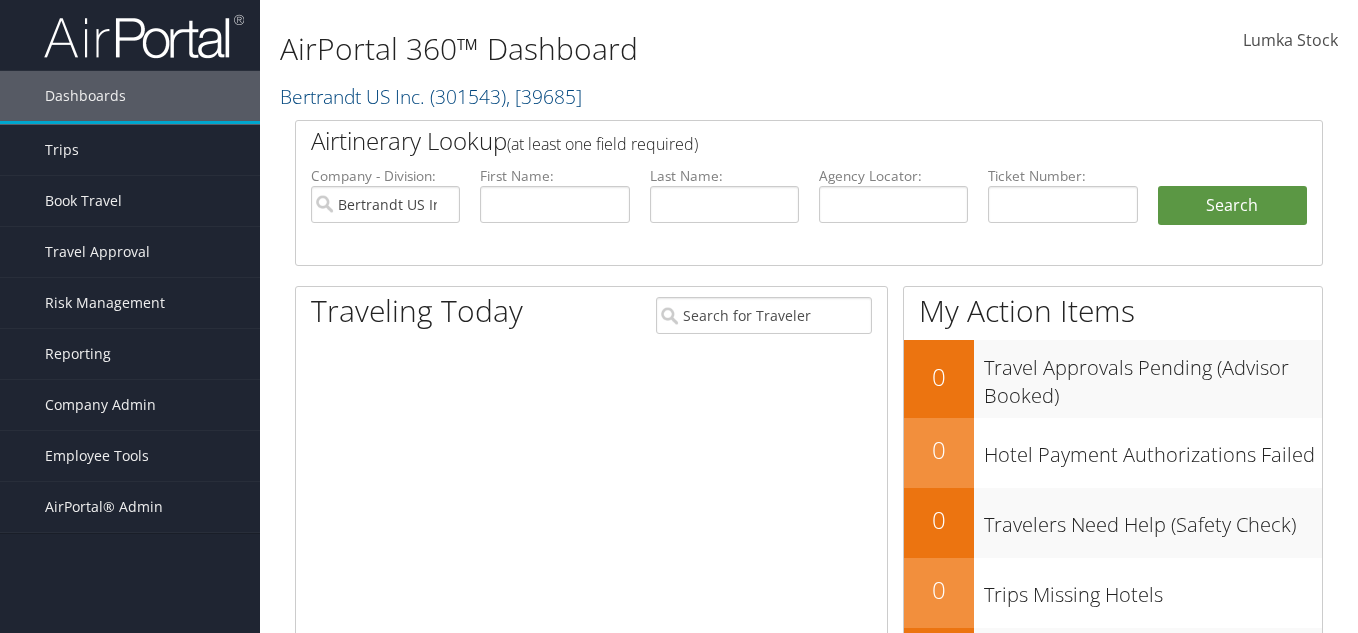 scroll, scrollTop: 0, scrollLeft: 0, axis: both 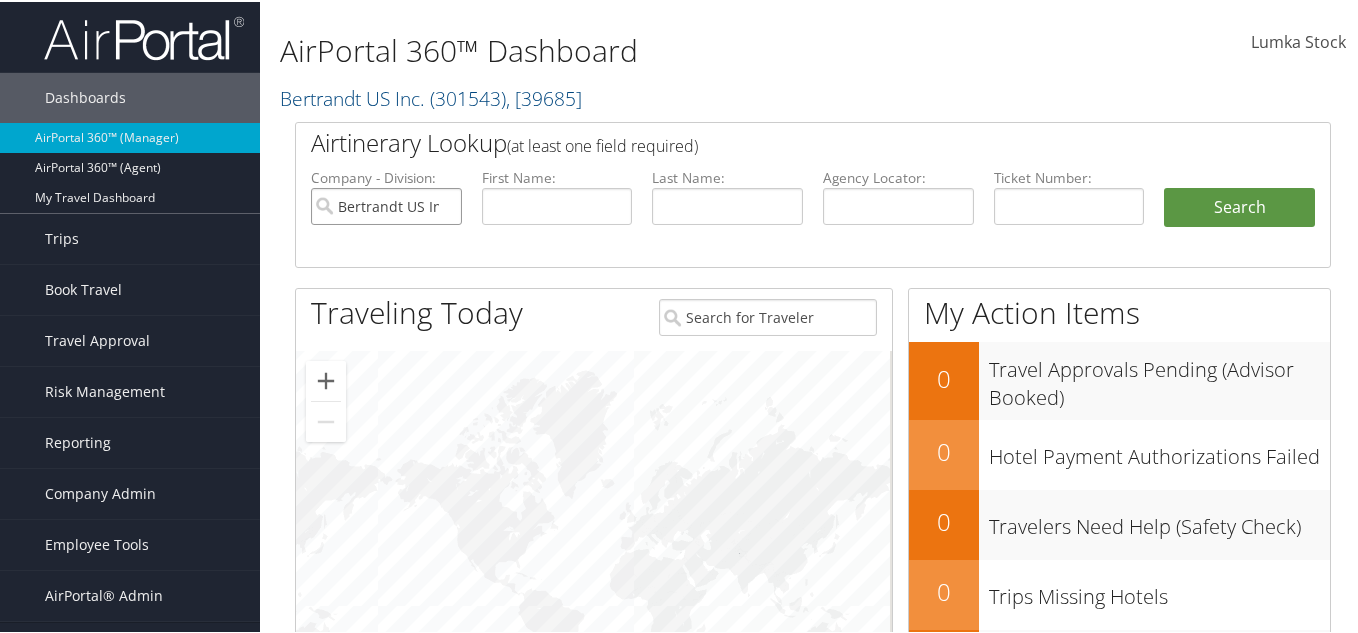 click on "Bertrandt US Inc." at bounding box center [386, 204] 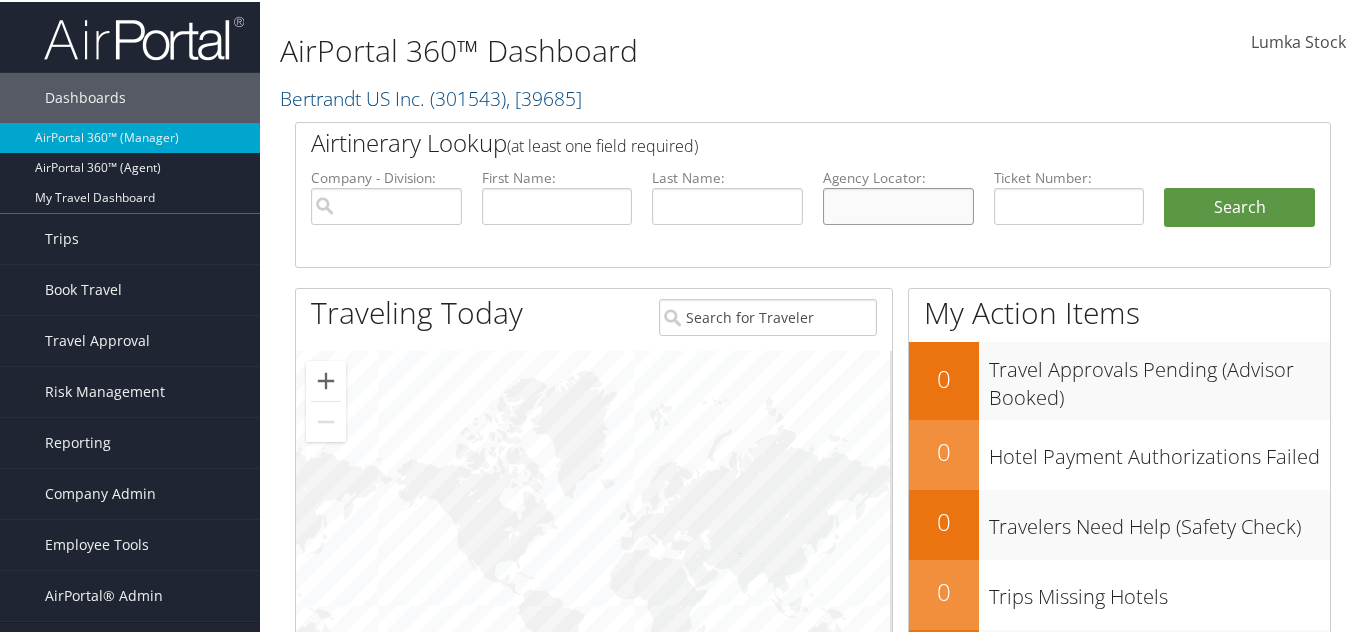 click at bounding box center [898, 204] 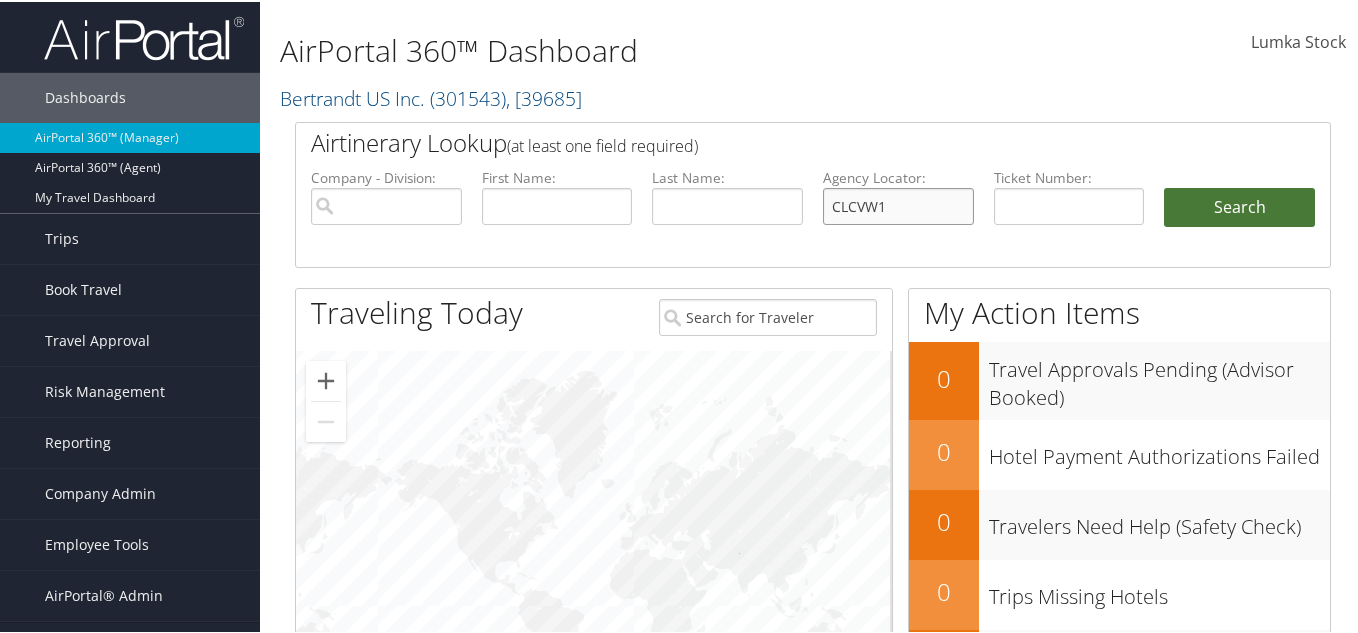 type on "CLCVW1" 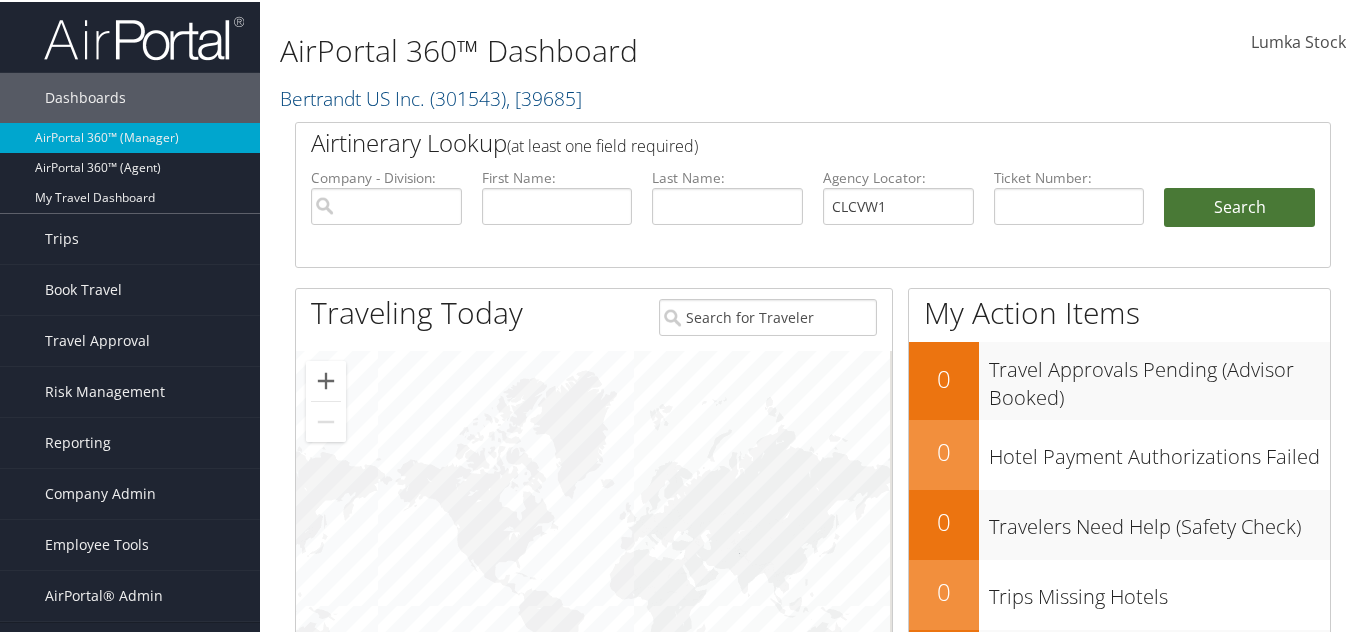 click on "Search" at bounding box center [1239, 206] 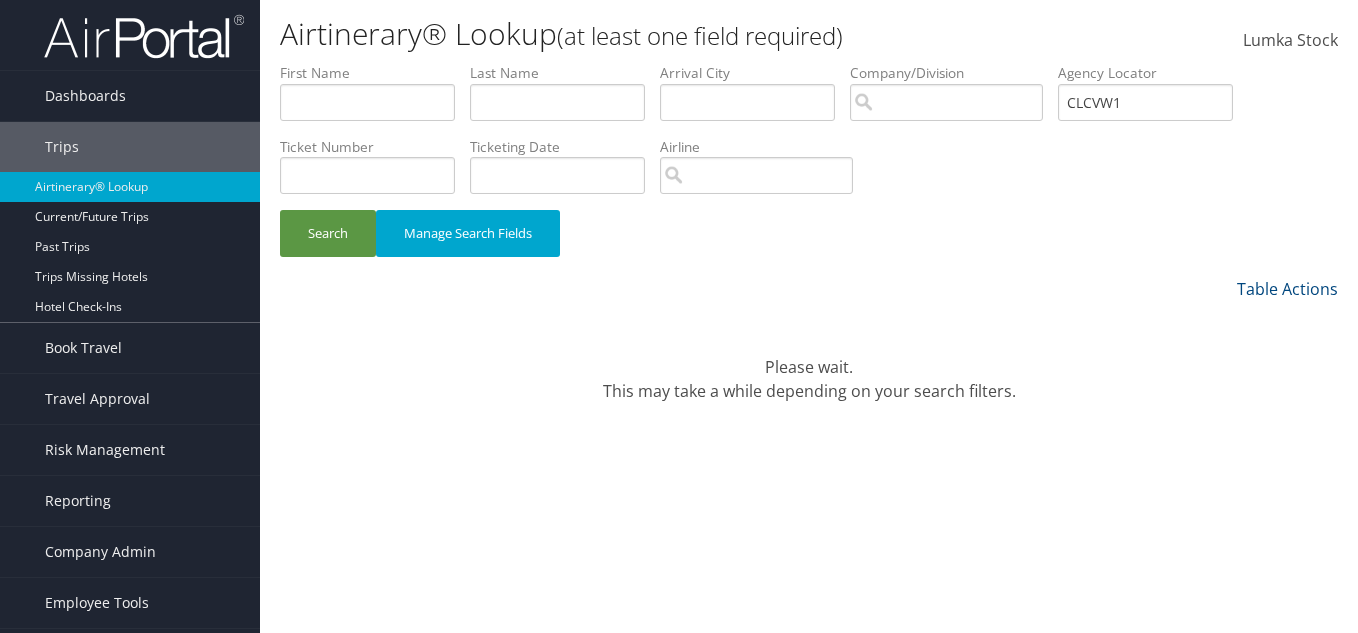 scroll, scrollTop: 0, scrollLeft: 0, axis: both 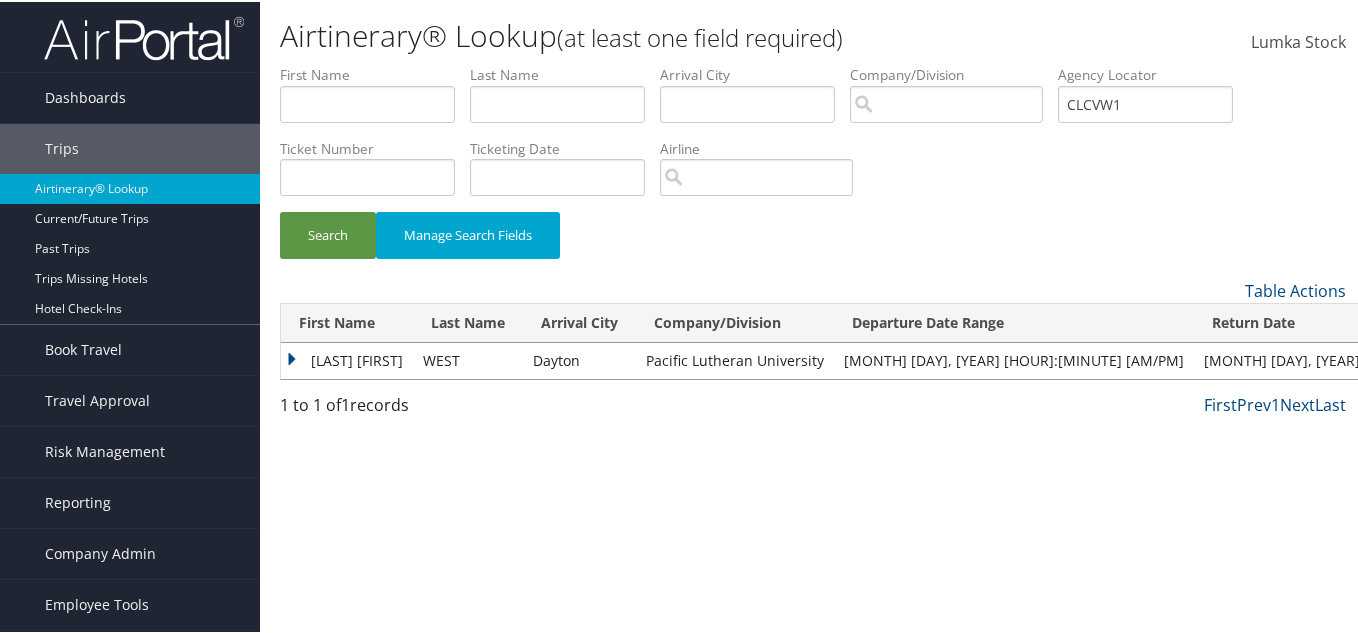 click on "[FIRST] [LAST]" at bounding box center [347, 359] 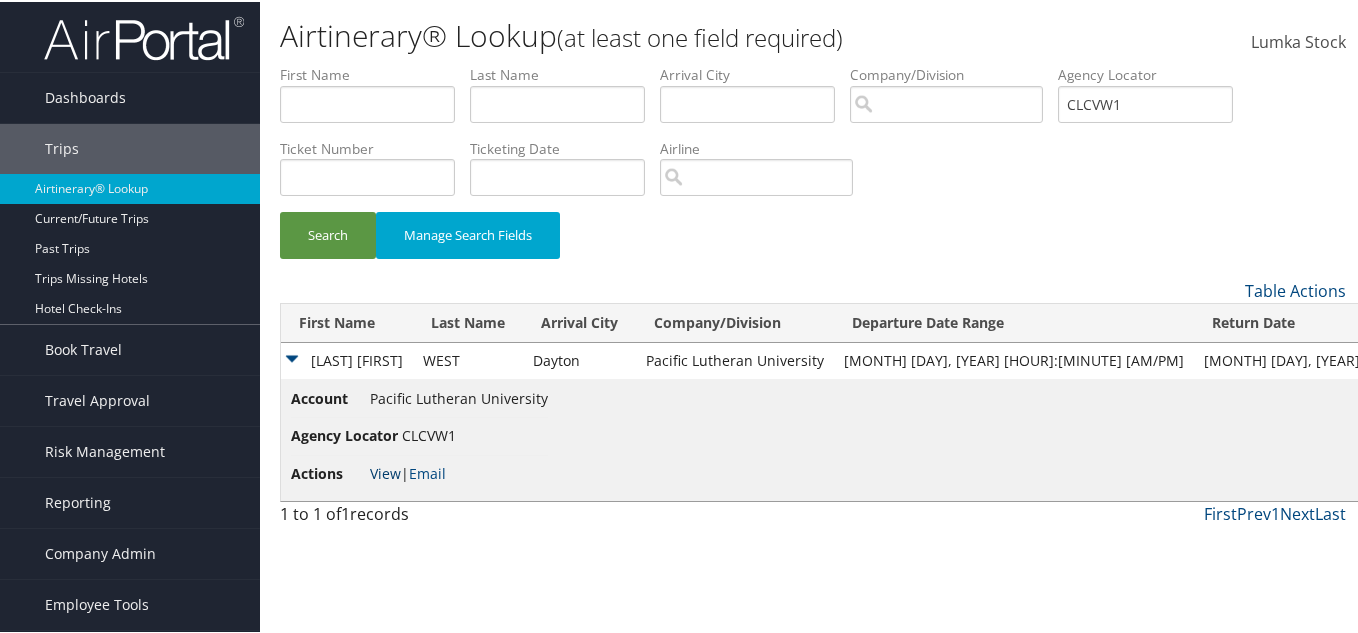 click on "View" at bounding box center [385, 471] 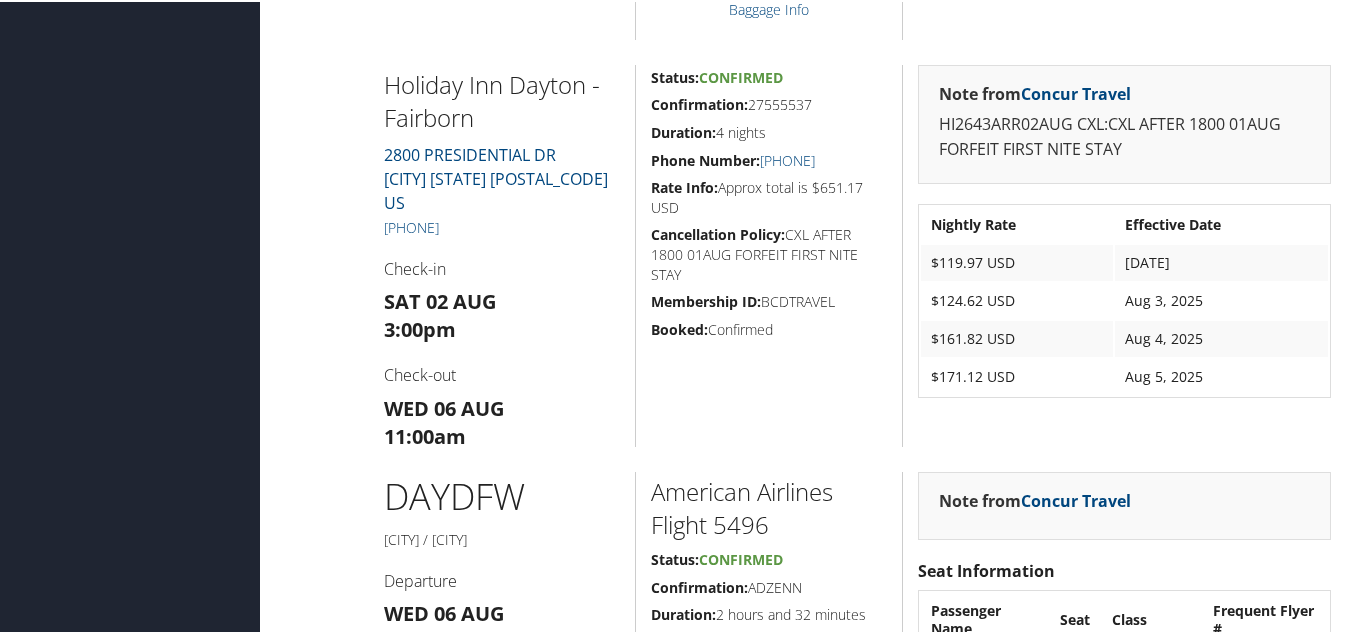scroll, scrollTop: 1400, scrollLeft: 0, axis: vertical 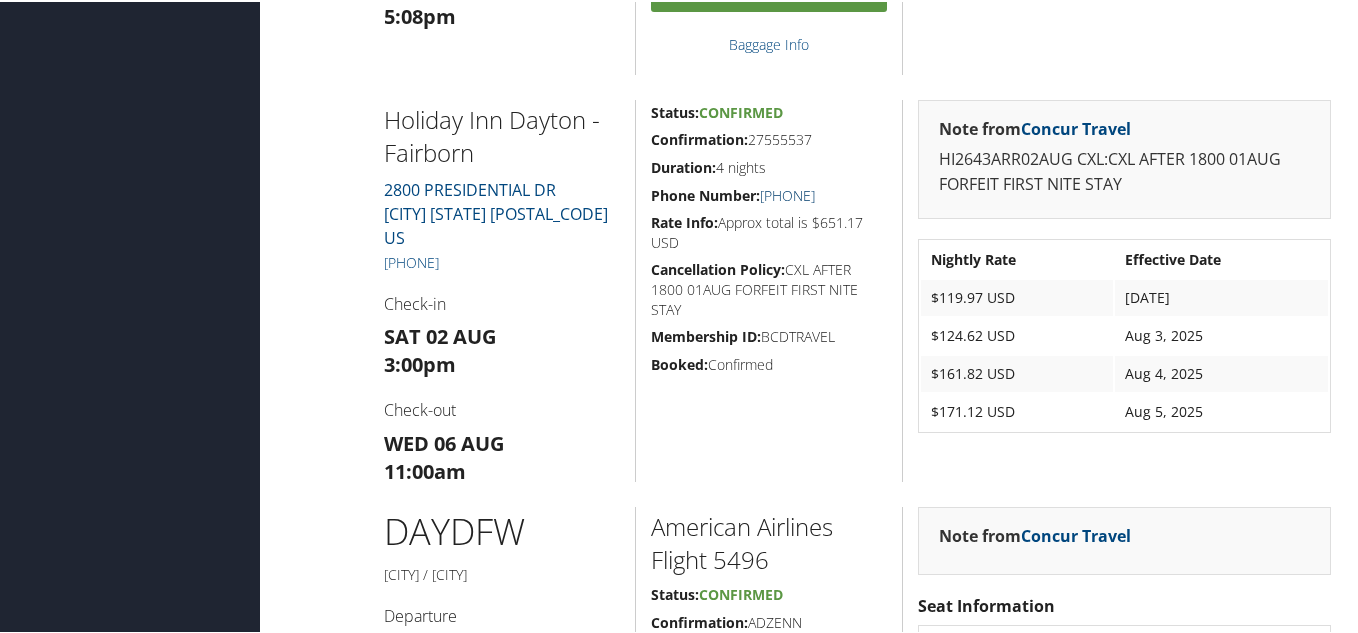 drag, startPoint x: 880, startPoint y: 196, endPoint x: 768, endPoint y: 200, distance: 112.0714 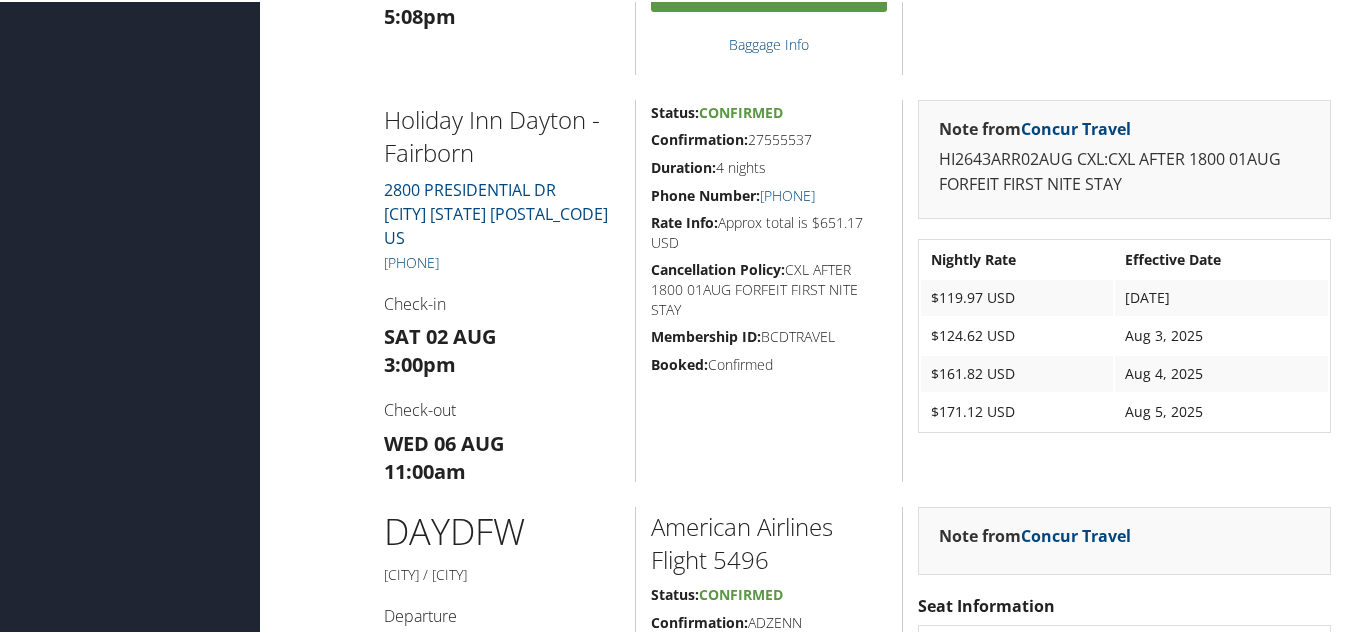 copy on "1 (937) 426-7800" 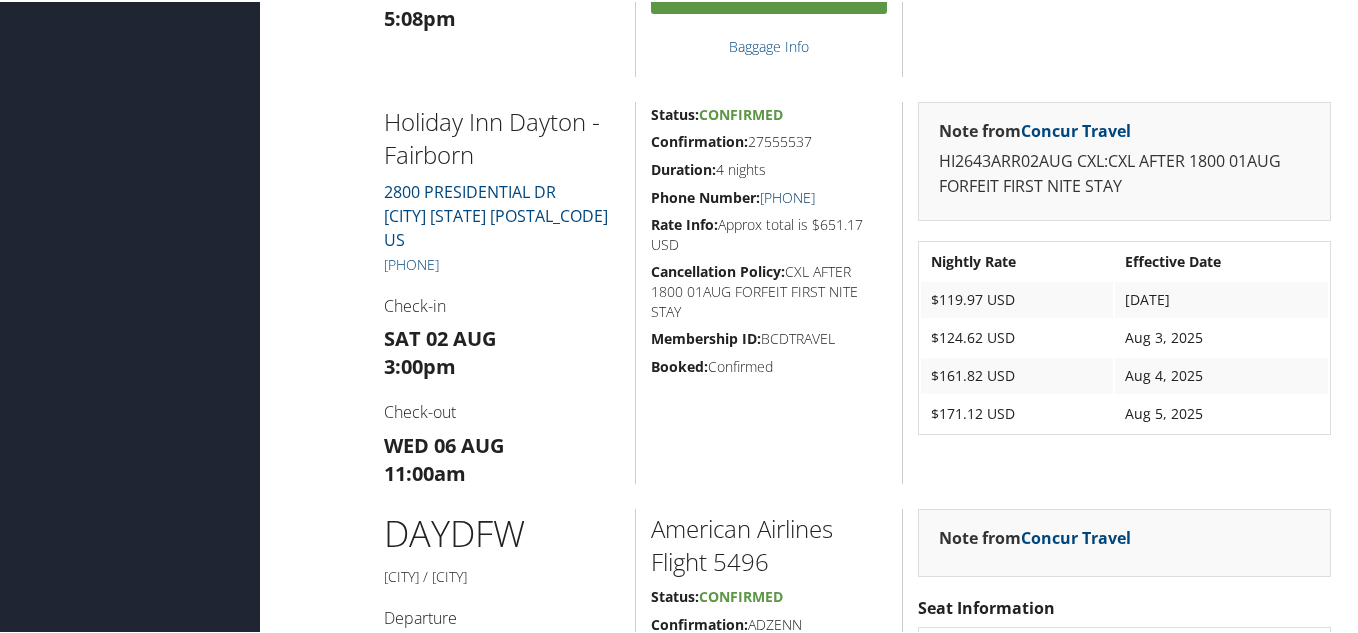 scroll, scrollTop: 1400, scrollLeft: 0, axis: vertical 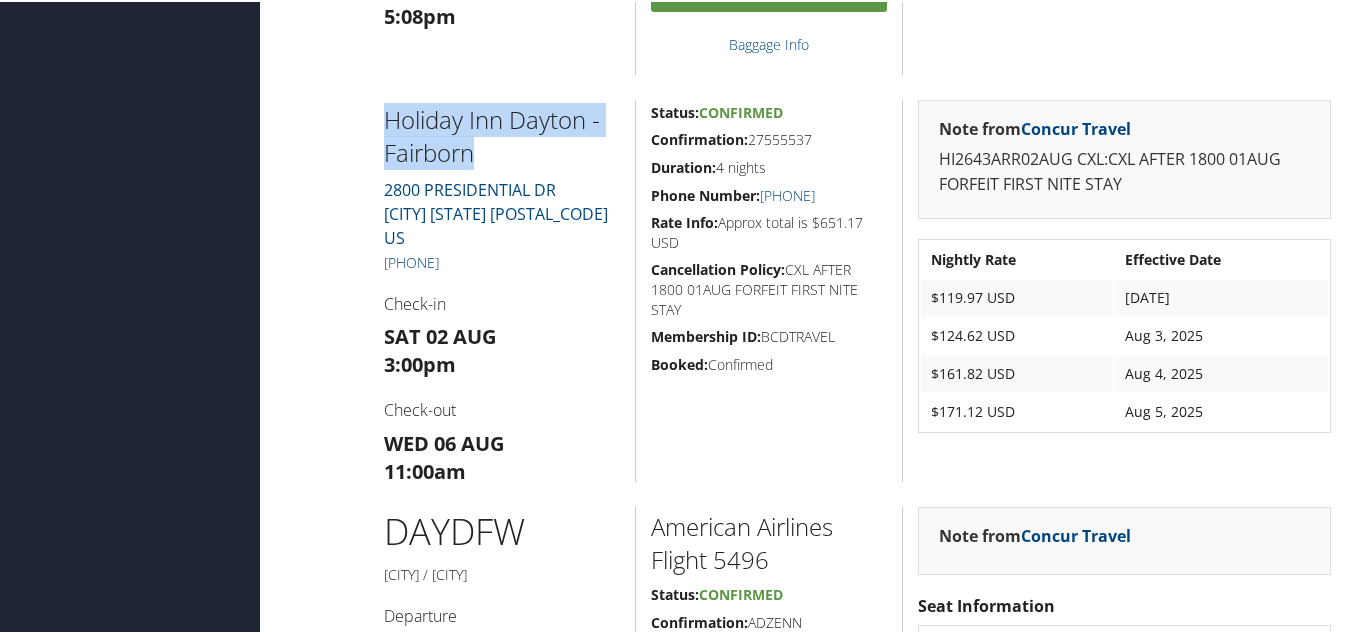 drag, startPoint x: 428, startPoint y: 121, endPoint x: 513, endPoint y: 154, distance: 91.18114 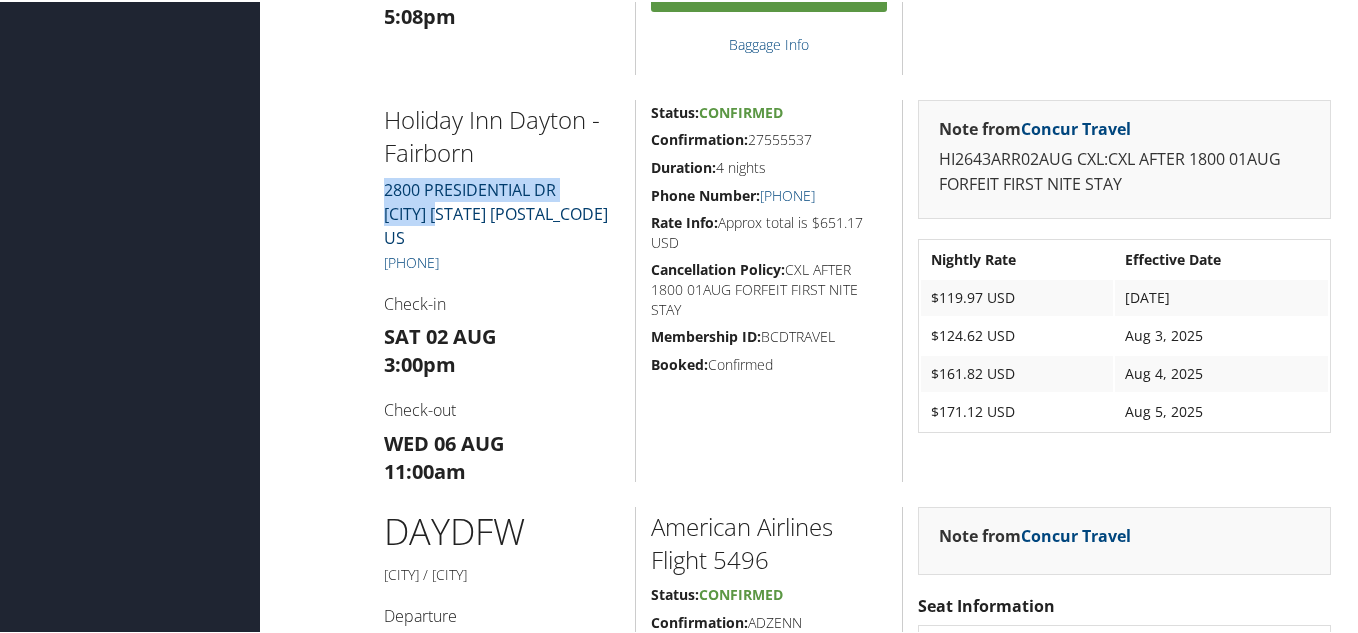 drag, startPoint x: 380, startPoint y: 185, endPoint x: 481, endPoint y: 211, distance: 104.292854 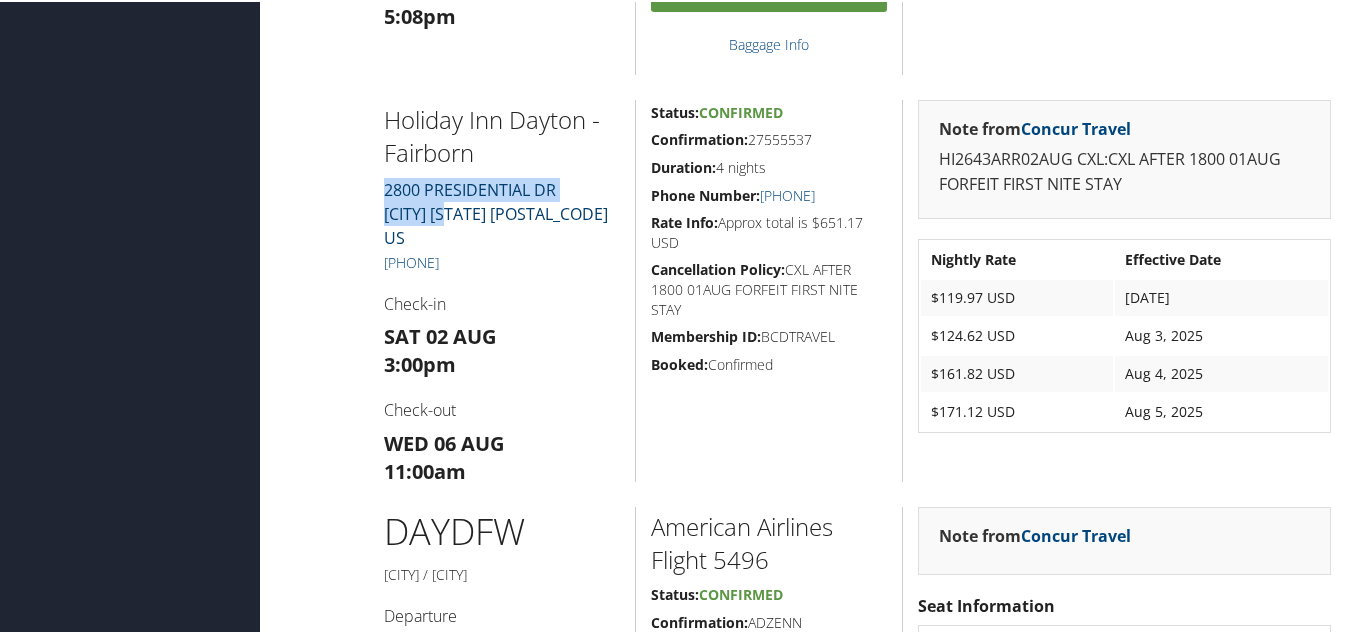 copy on "2800 PRESIDENTIAL DR  FAIRBORN" 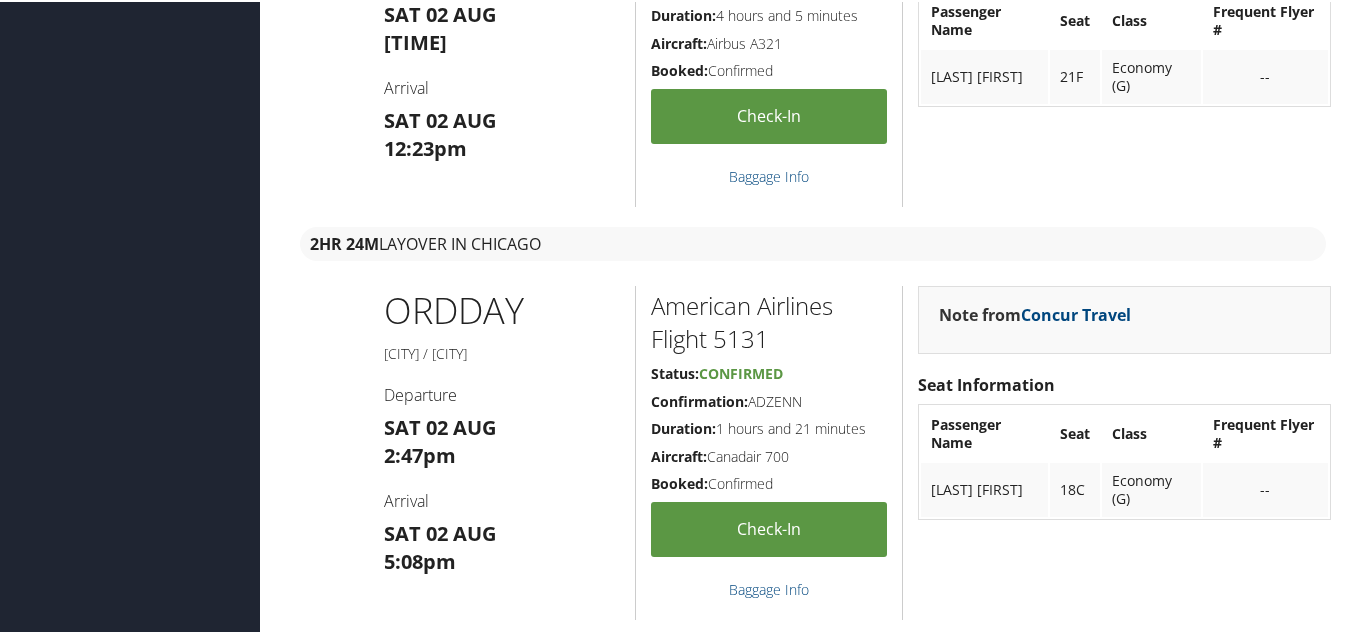 scroll, scrollTop: 1200, scrollLeft: 0, axis: vertical 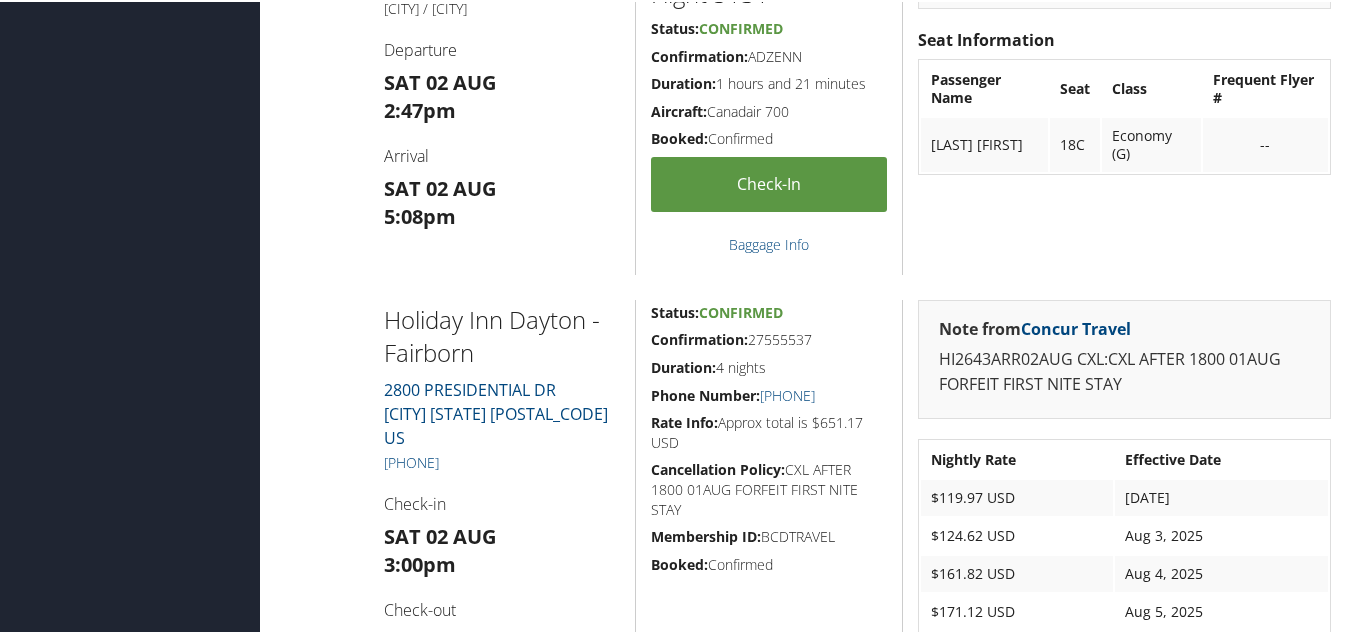click on "Check-in" at bounding box center [502, 502] 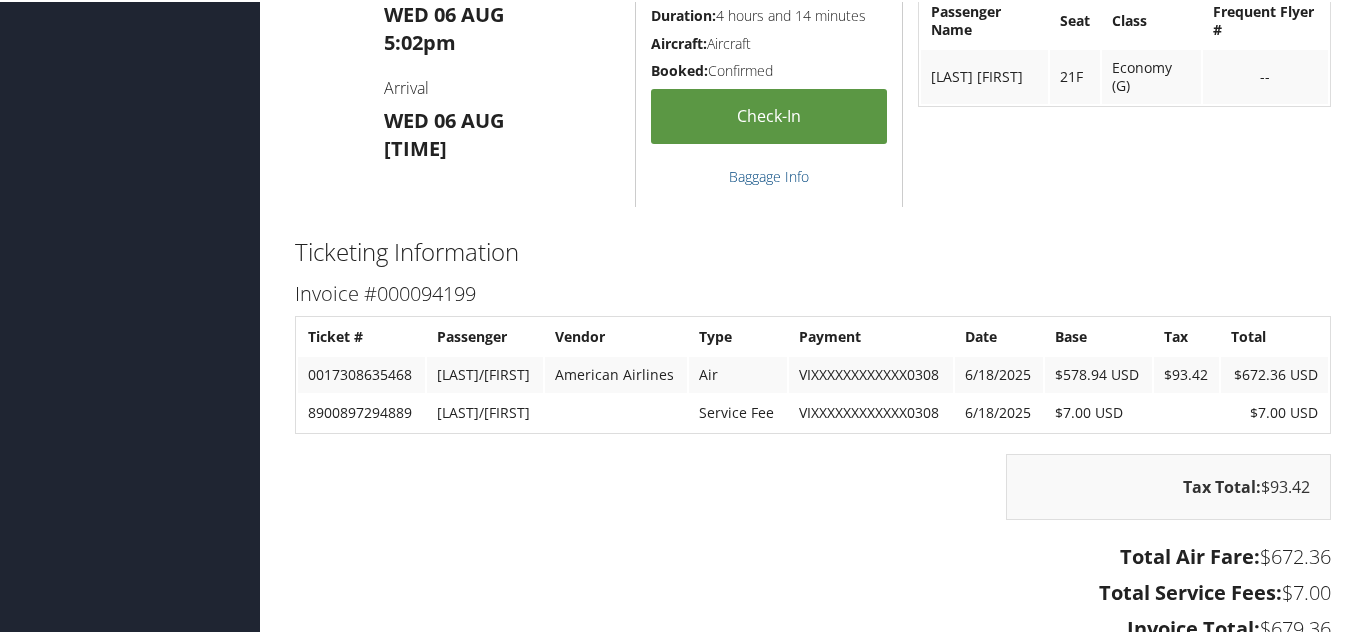 scroll, scrollTop: 2506, scrollLeft: 0, axis: vertical 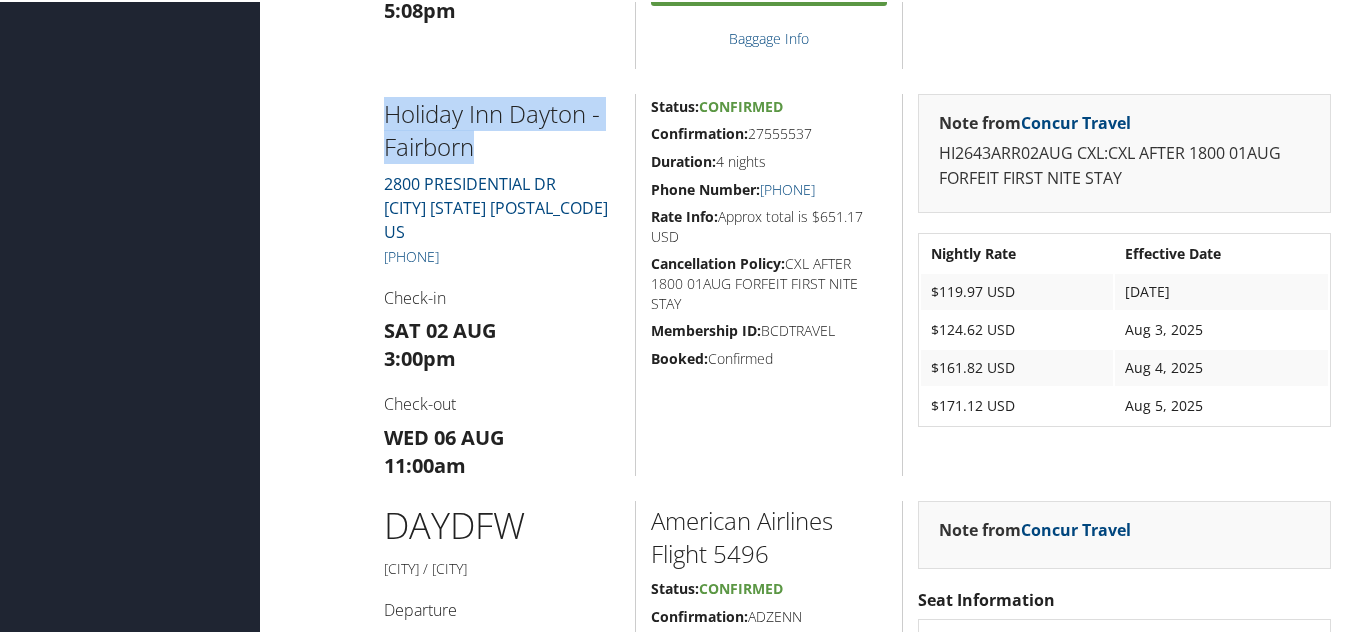 drag, startPoint x: 386, startPoint y: 113, endPoint x: 490, endPoint y: 140, distance: 107.44766 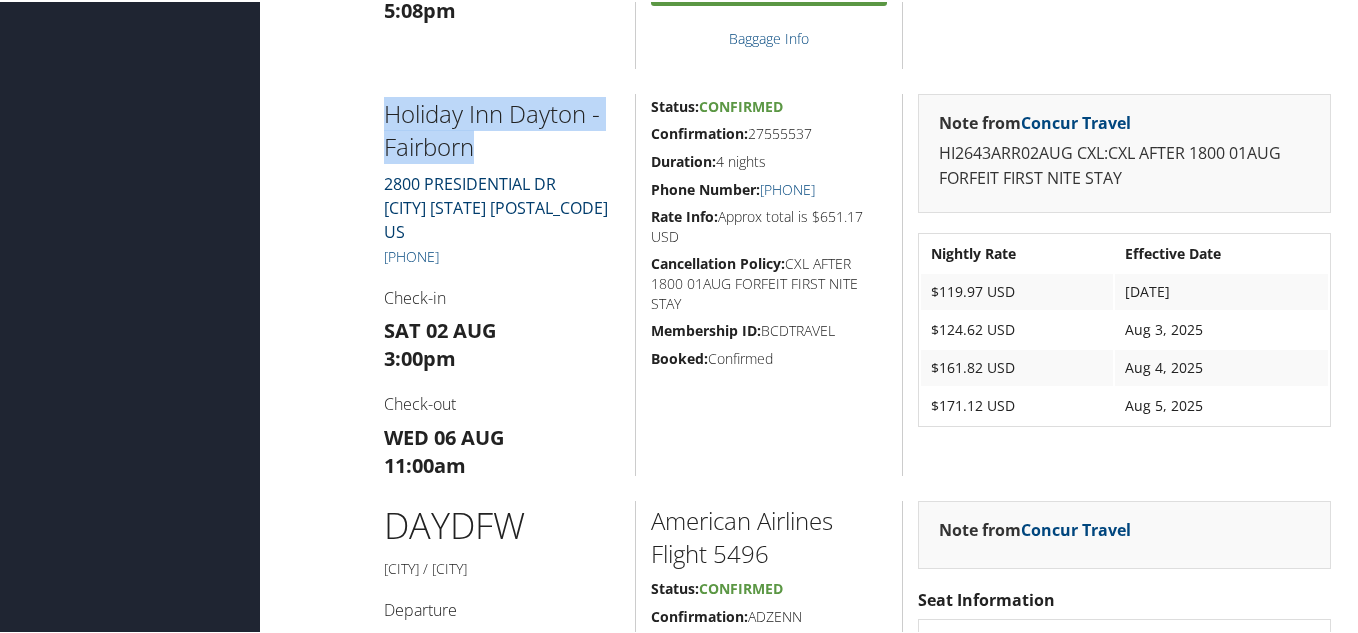 copy on "Holiday Inn Dayton - Fairborn" 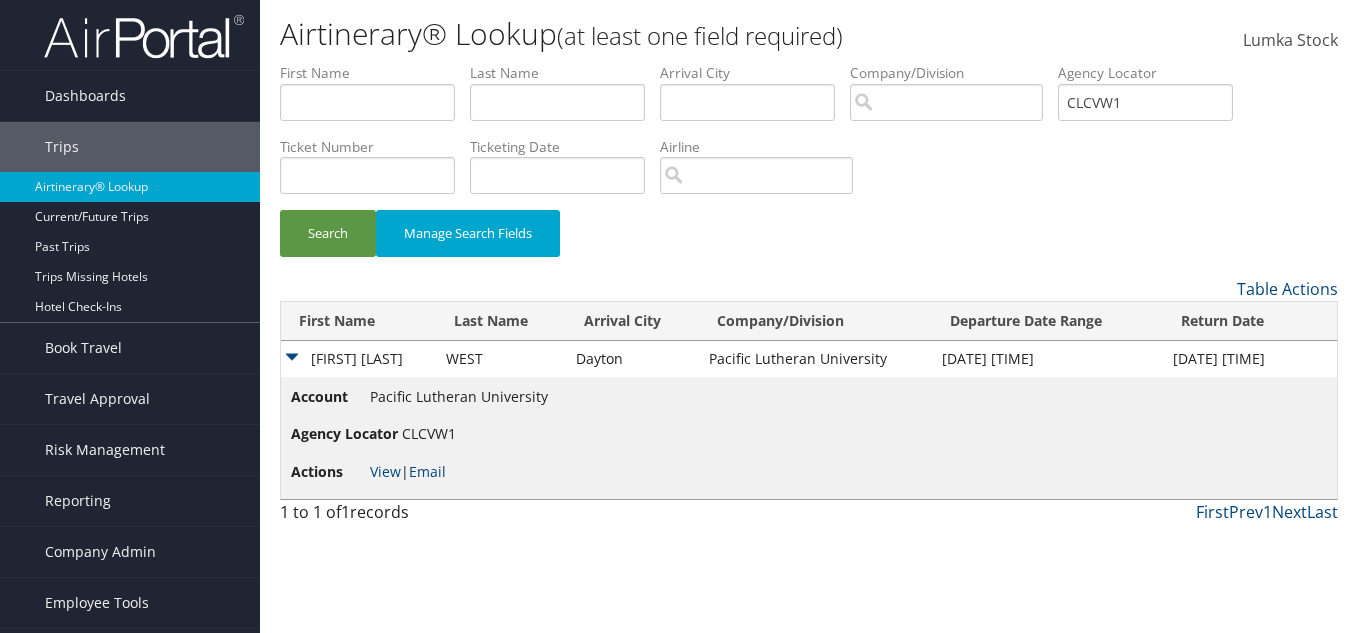 scroll, scrollTop: 0, scrollLeft: 0, axis: both 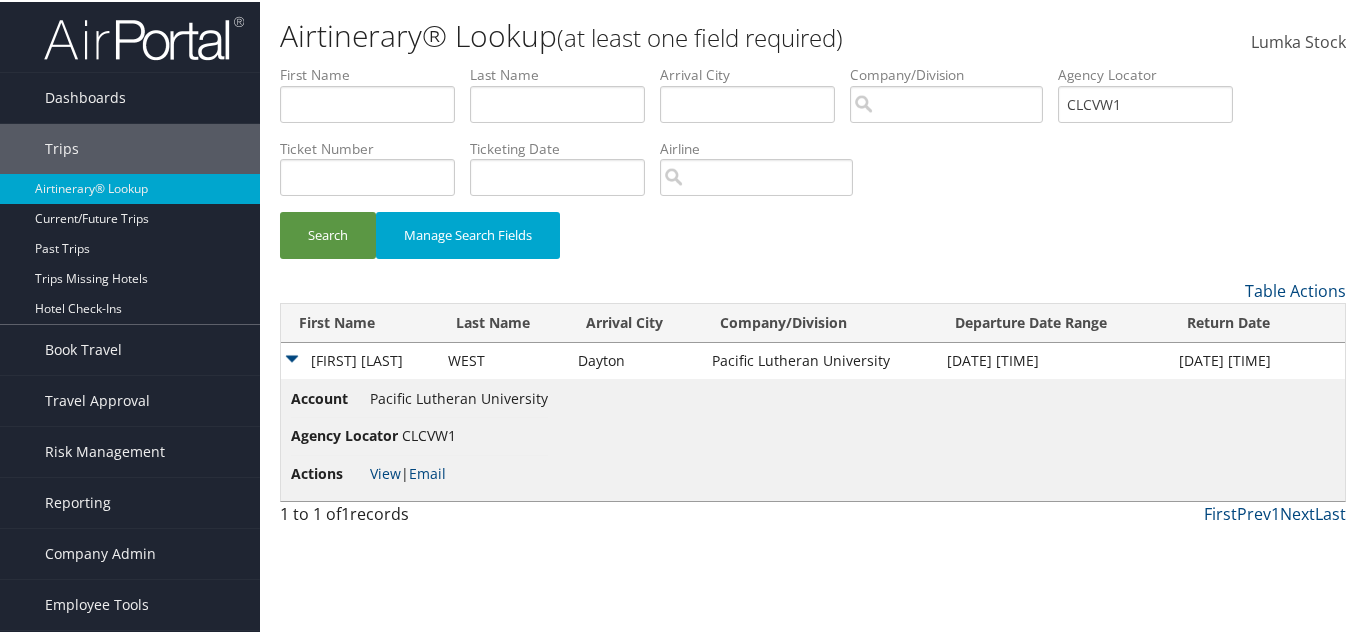 click on "[FIRST] [LAST]" at bounding box center (359, 359) 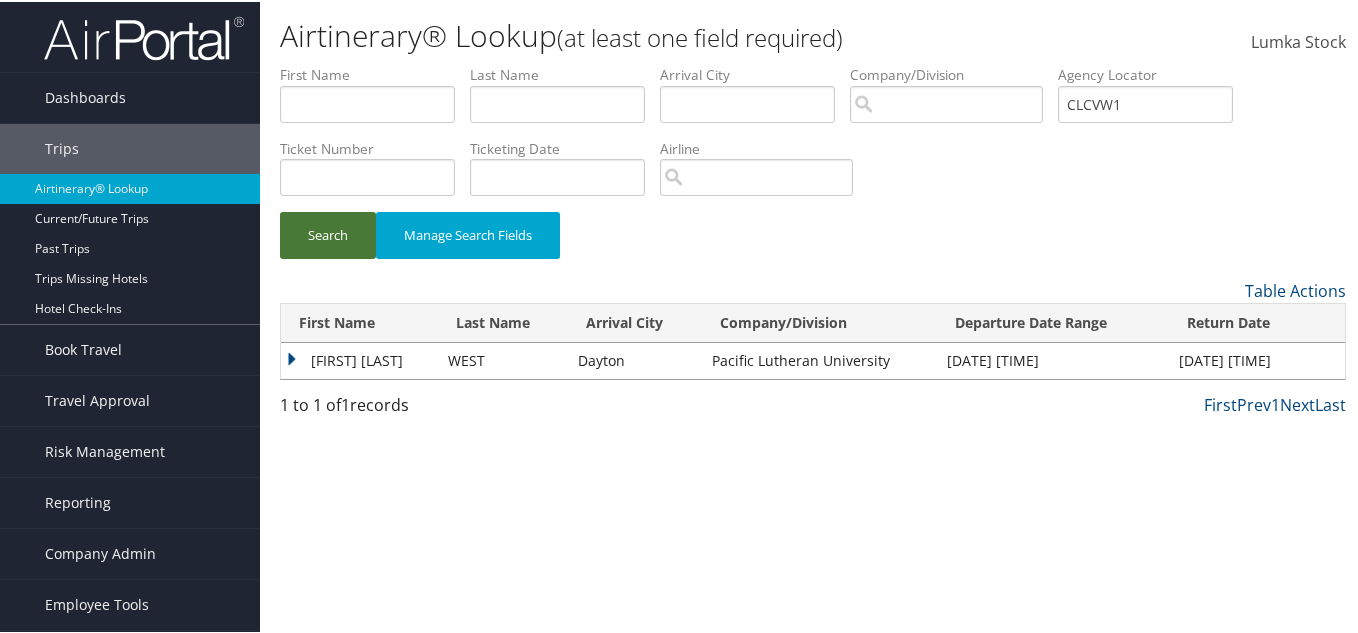 click on "Search" at bounding box center [328, 233] 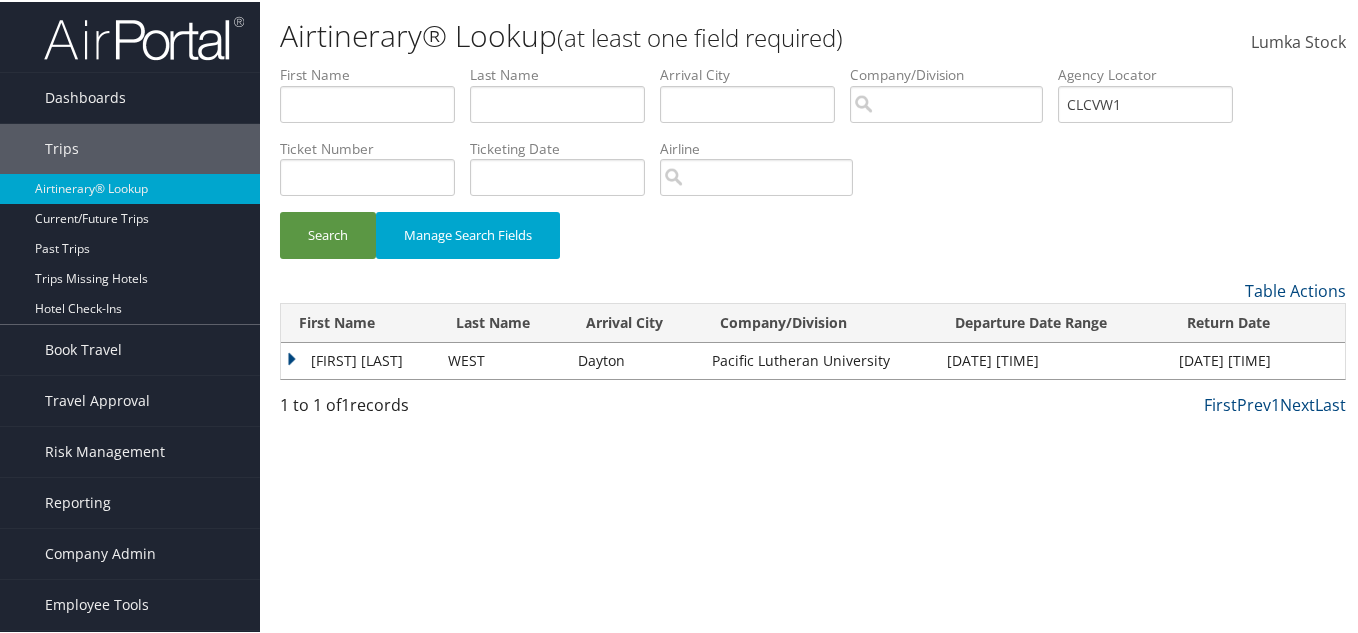 click on "GORDON F" at bounding box center (359, 359) 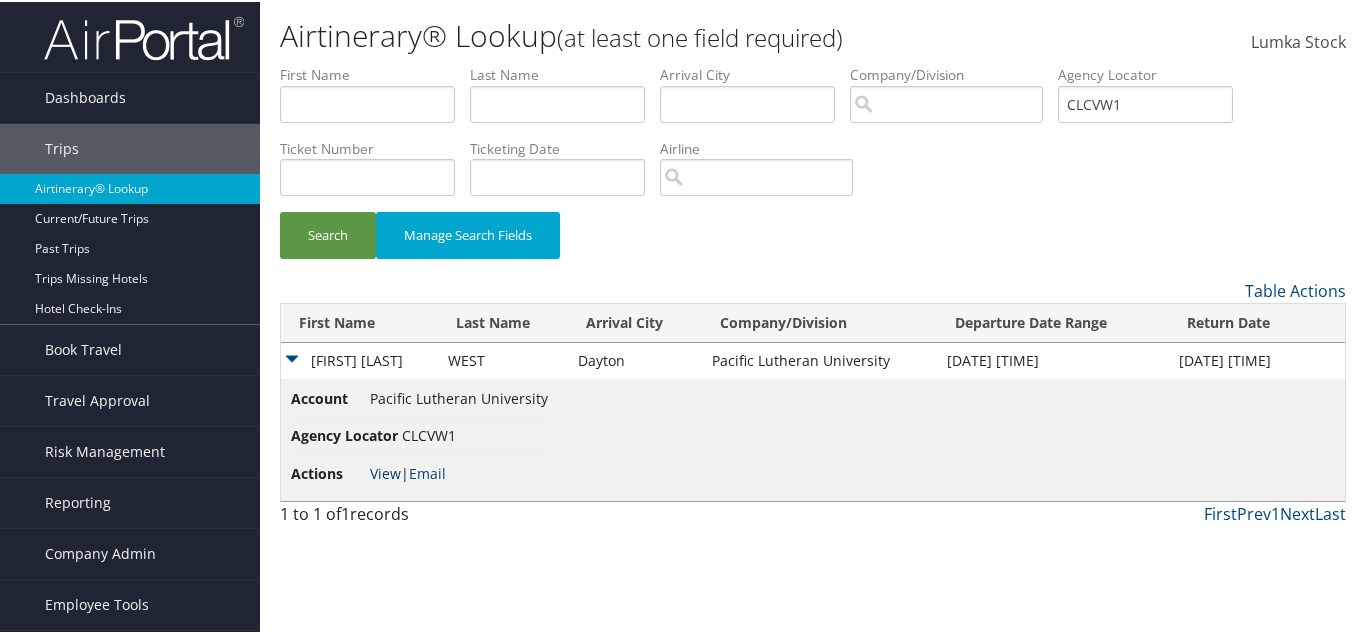 click on "View" at bounding box center [385, 471] 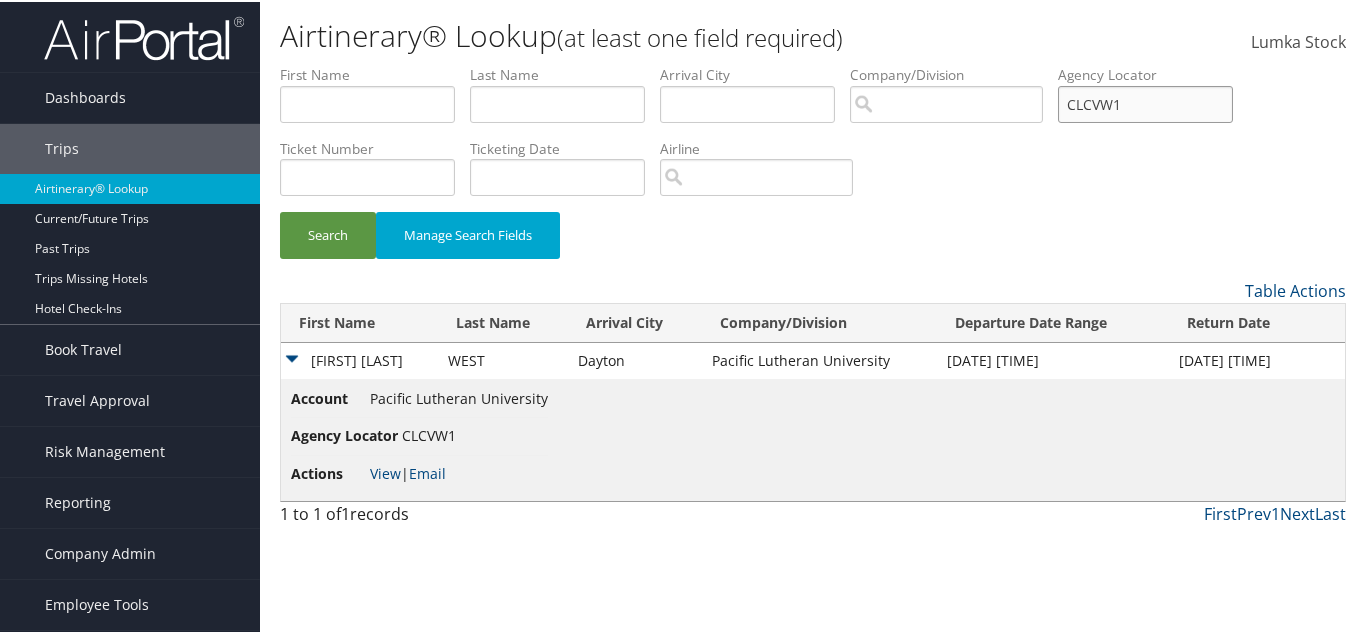 drag, startPoint x: 1149, startPoint y: 92, endPoint x: 976, endPoint y: 86, distance: 173.10402 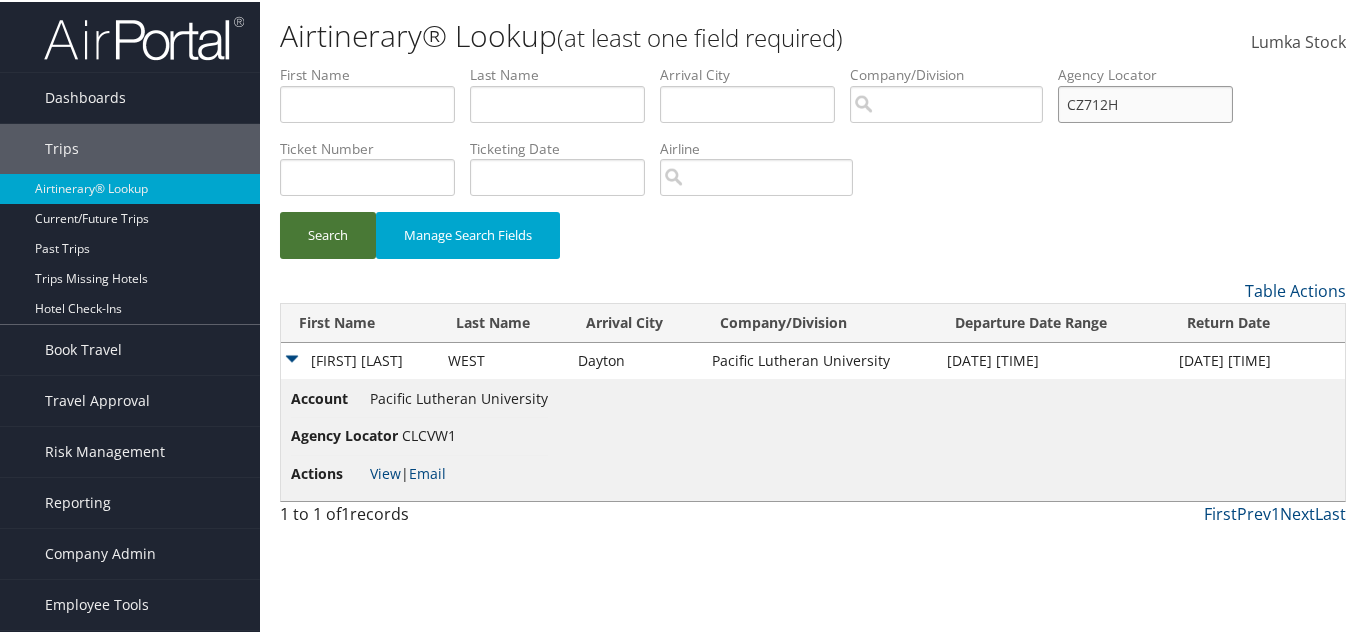 type on "CZ712H" 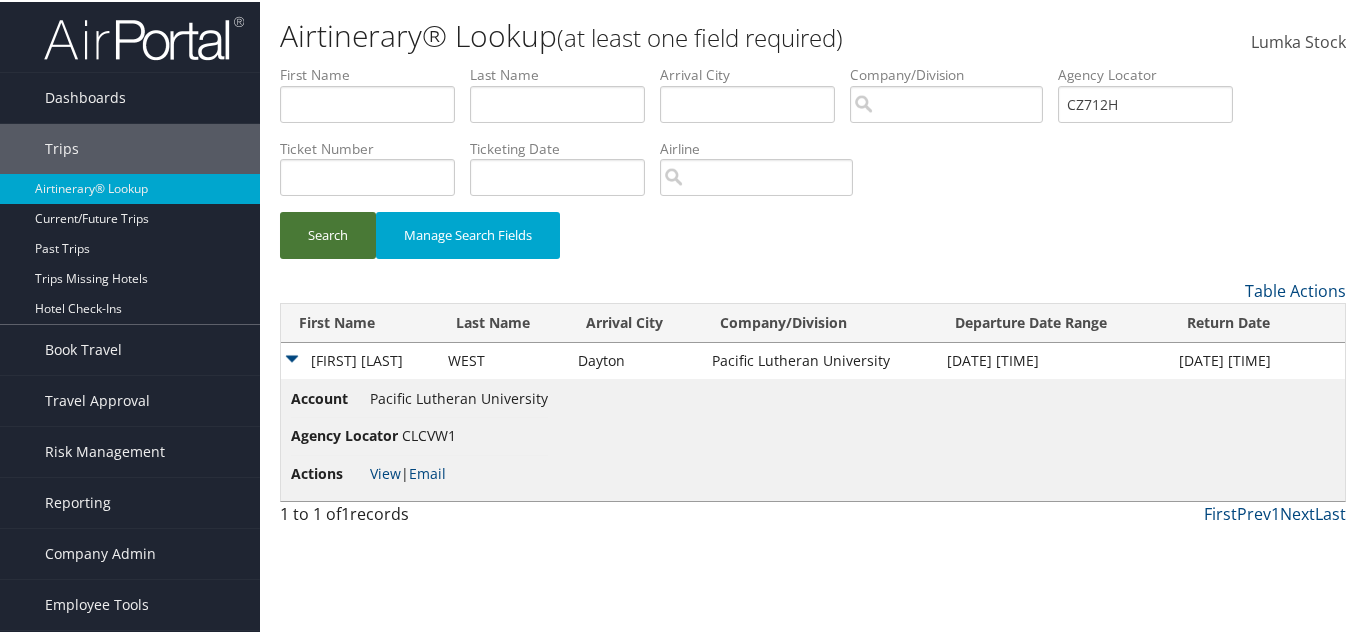 click on "Search" at bounding box center [328, 233] 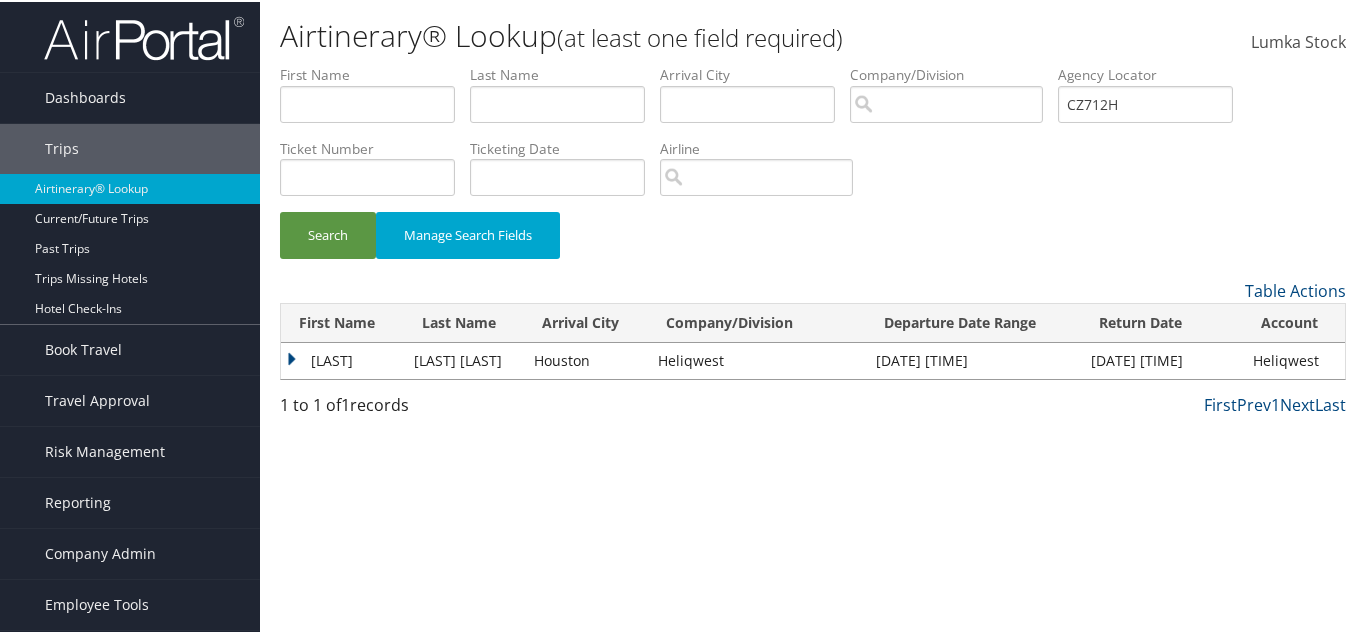 click on "RICARDO" at bounding box center [342, 359] 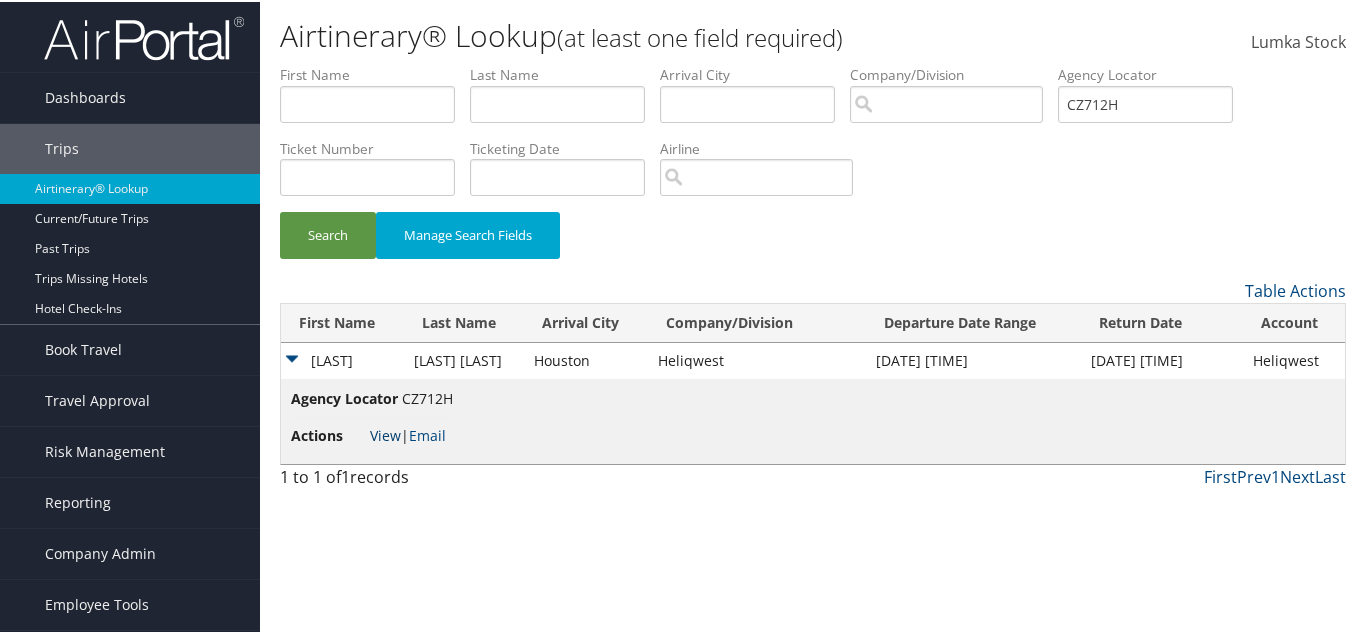 click on "View" at bounding box center (385, 433) 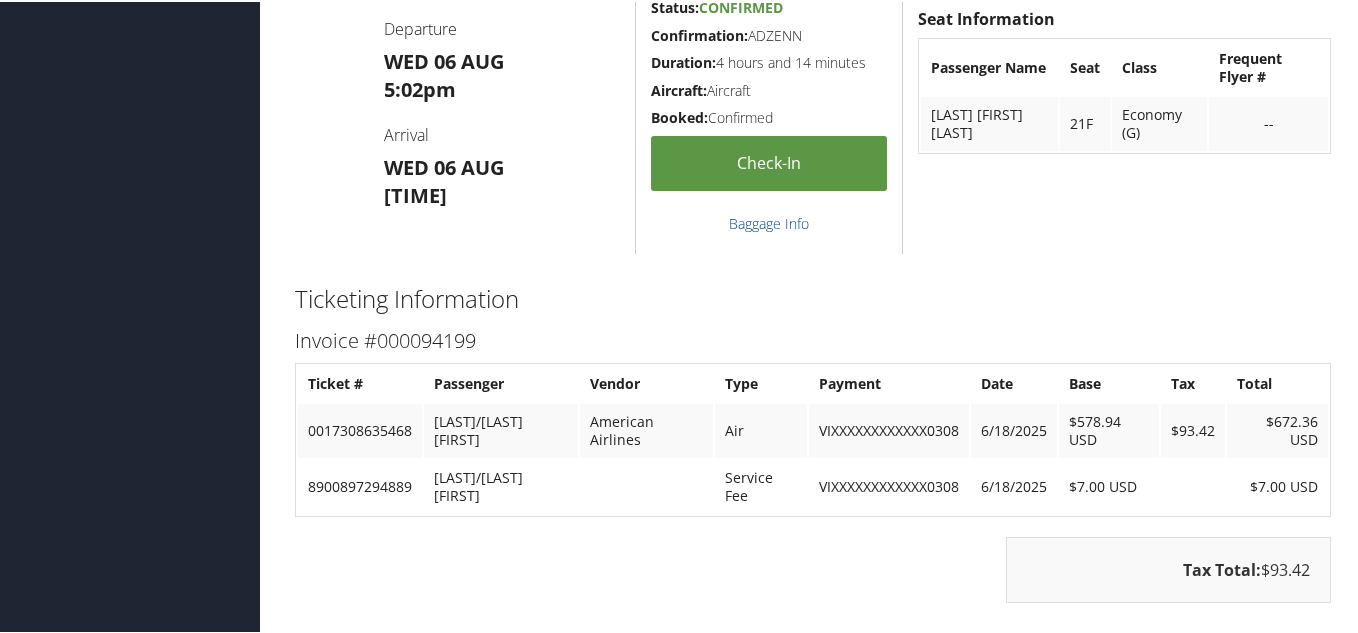 scroll, scrollTop: 1700, scrollLeft: 0, axis: vertical 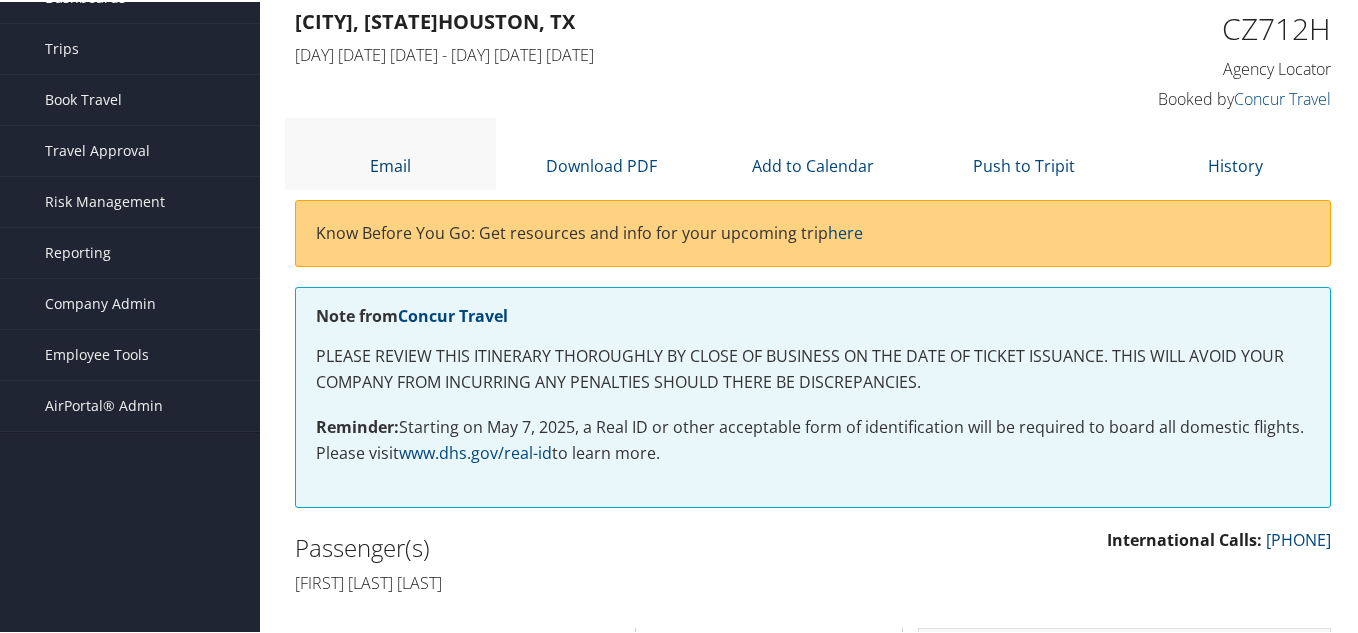click on "Email" at bounding box center [390, 164] 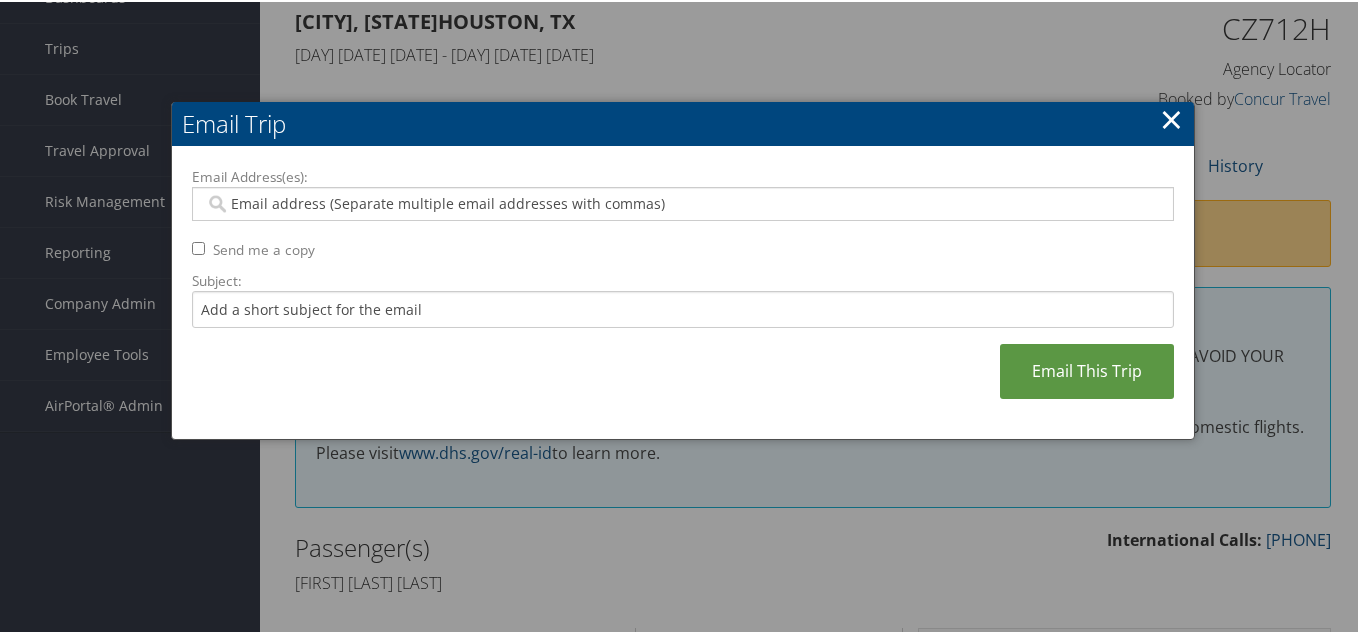 click on "Email Address(es):" at bounding box center (682, 202) 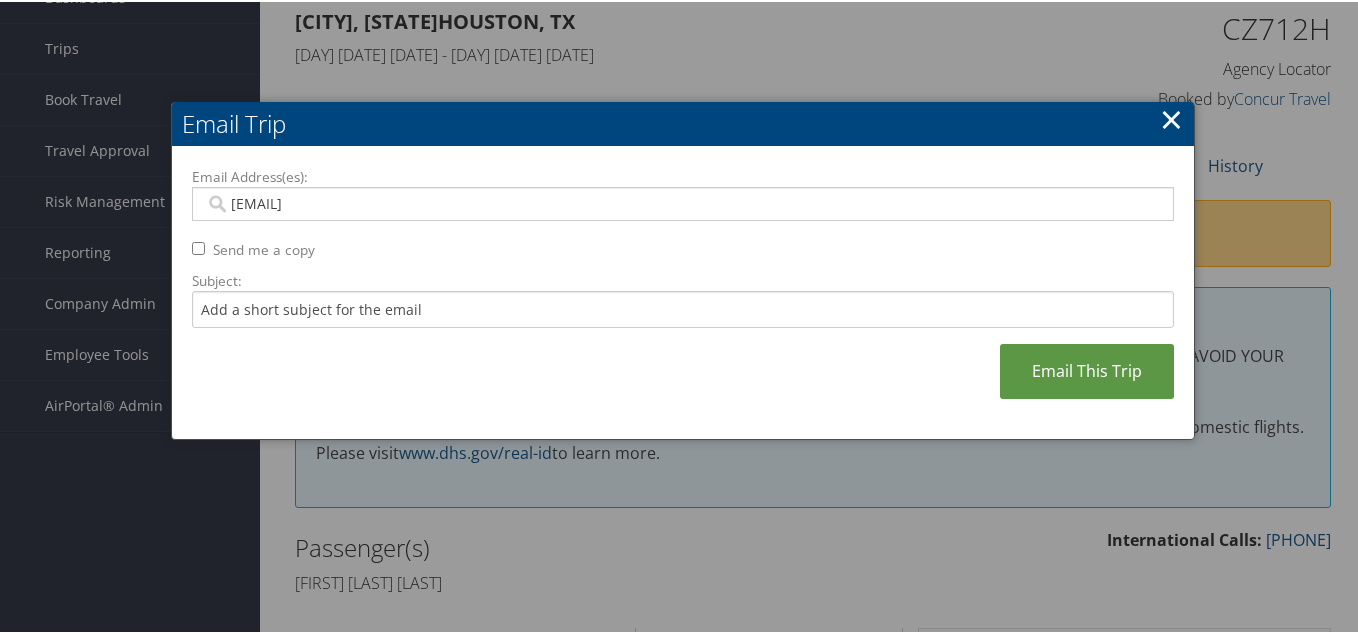 type on "[EMAIL]" 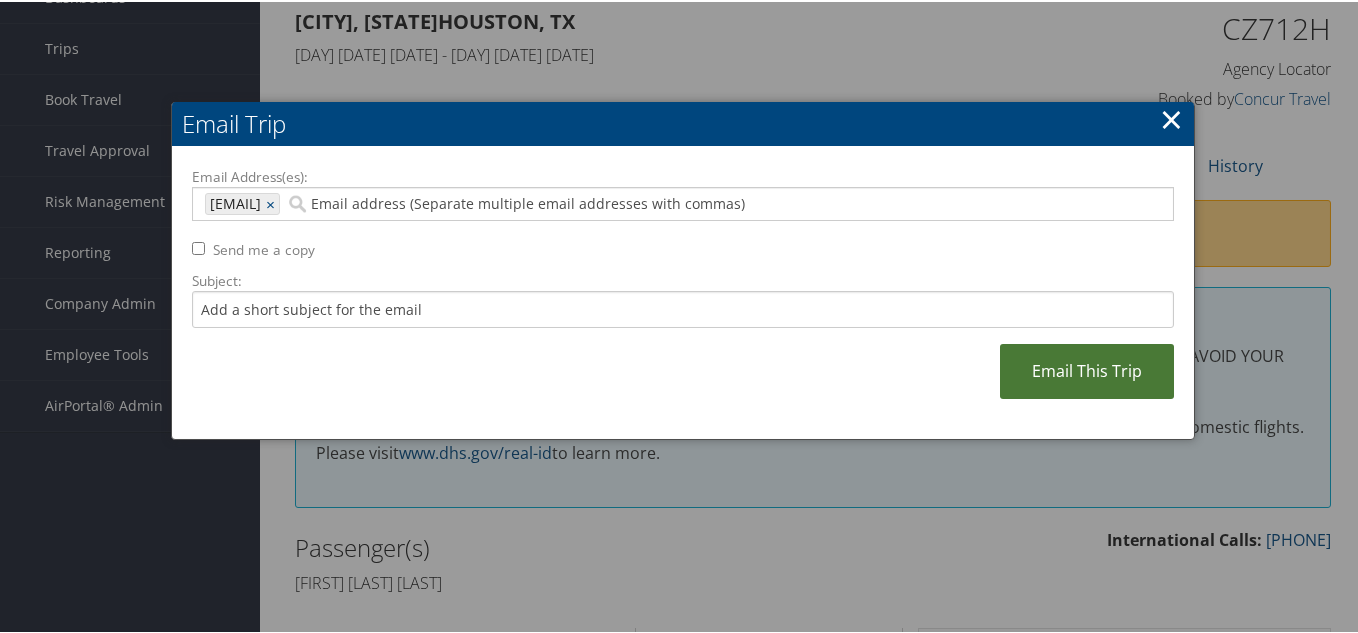 click on "Email This Trip" at bounding box center [1087, 369] 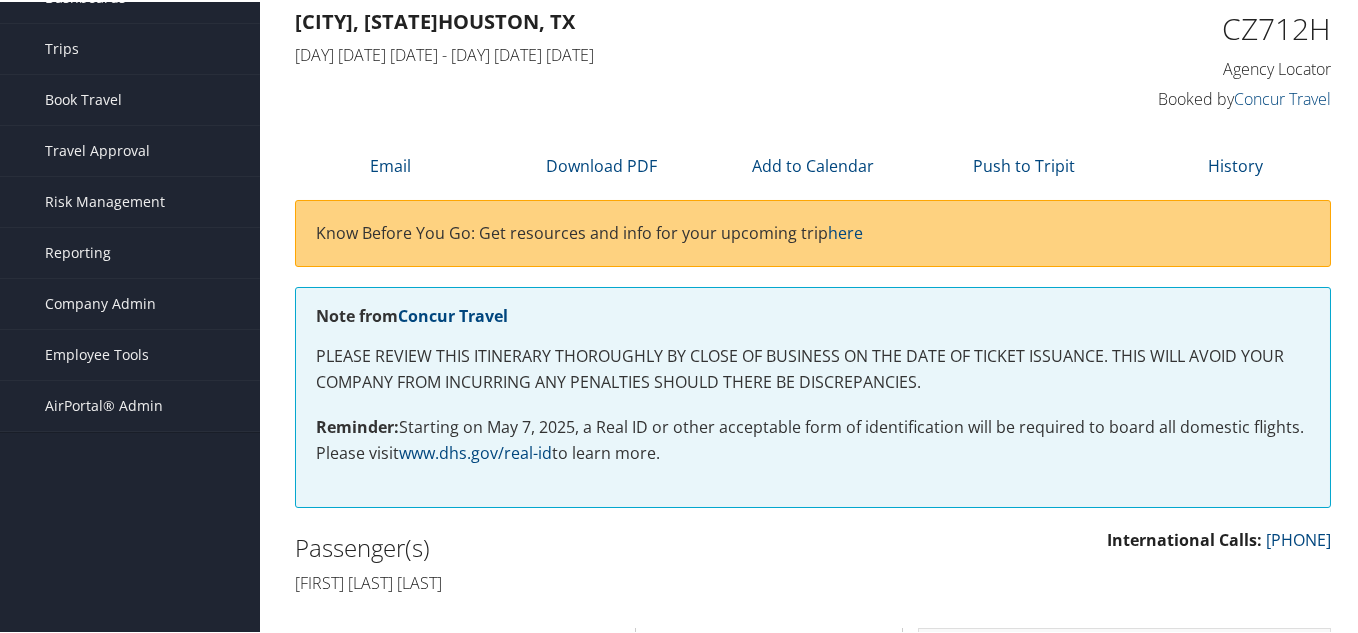 click on "CZ712H" at bounding box center [1213, 27] 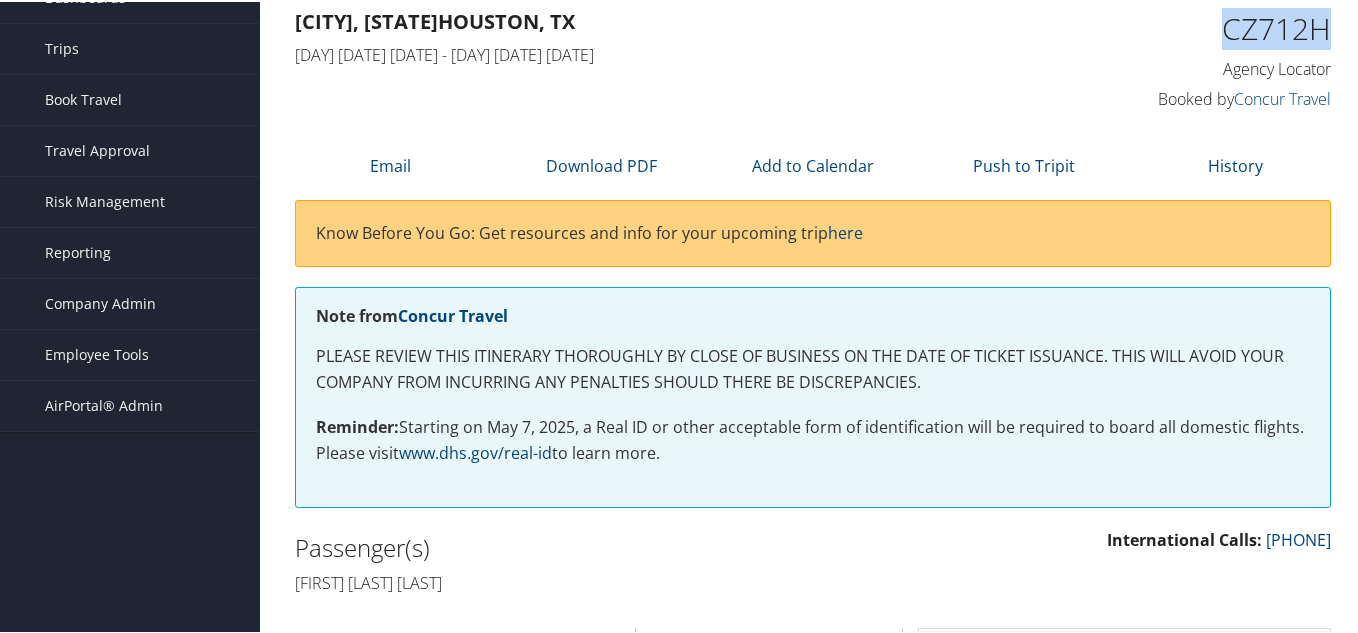 click on "CZ712H" at bounding box center (1213, 27) 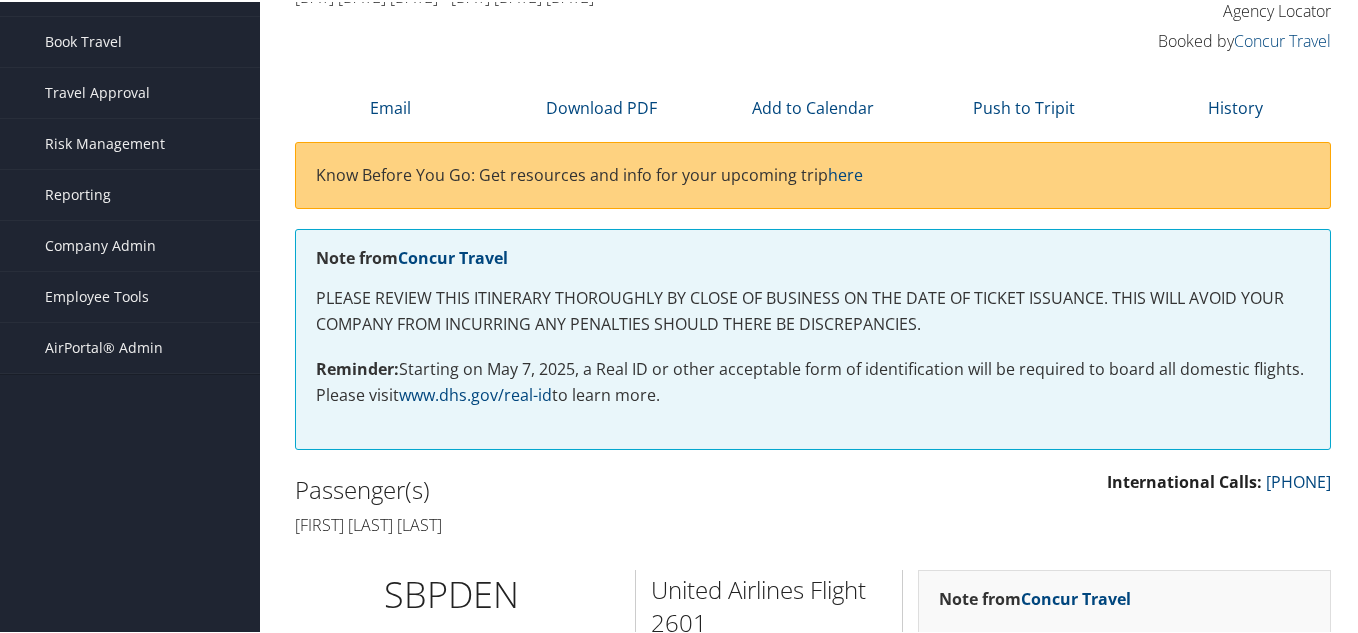 scroll, scrollTop: 0, scrollLeft: 0, axis: both 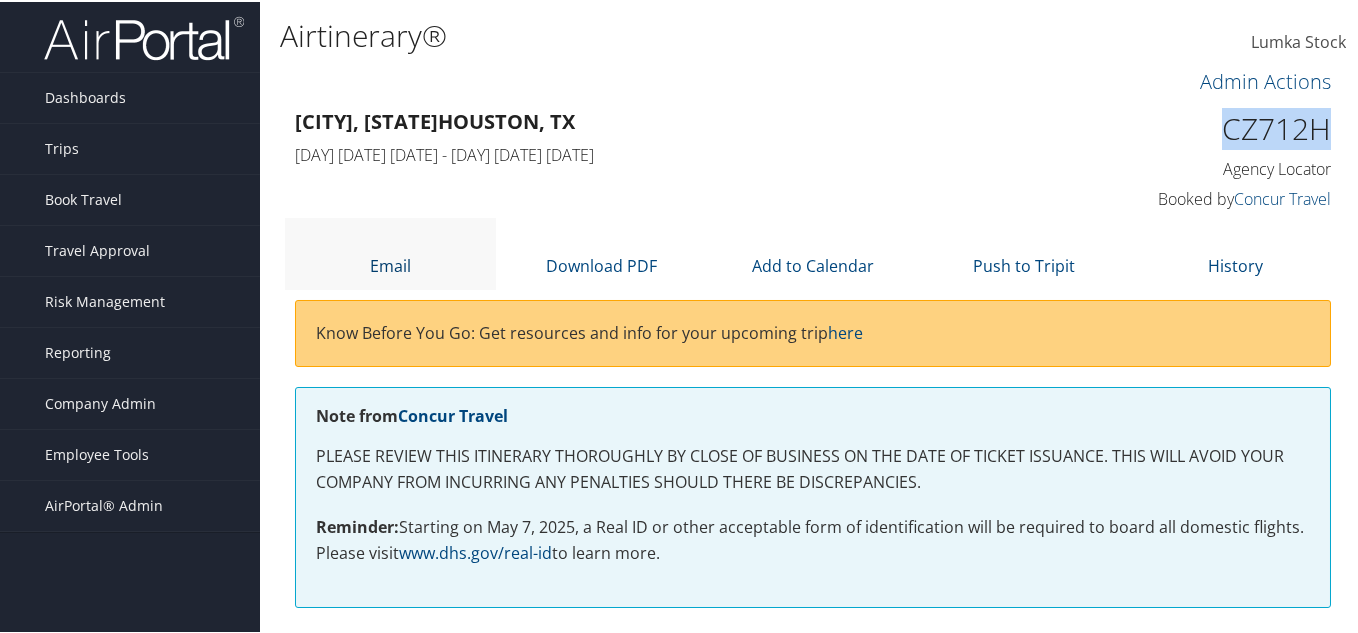 click on "Email" at bounding box center (390, 264) 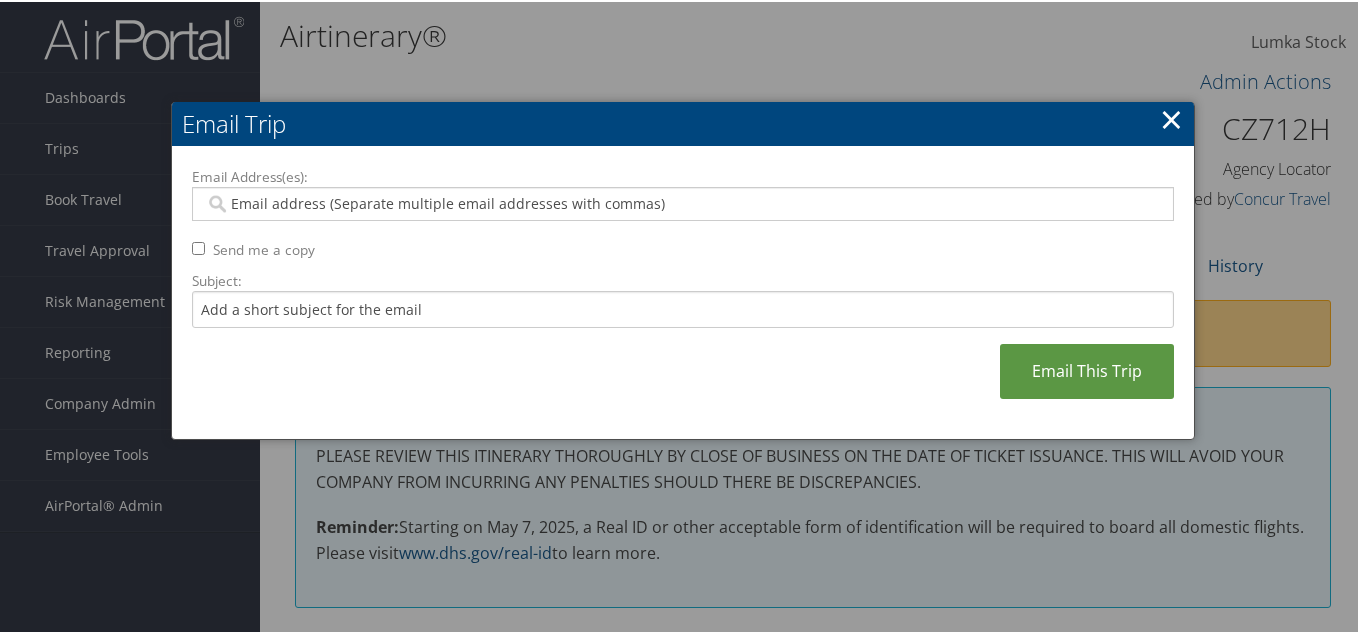 click on "Email Address(es):" at bounding box center (682, 202) 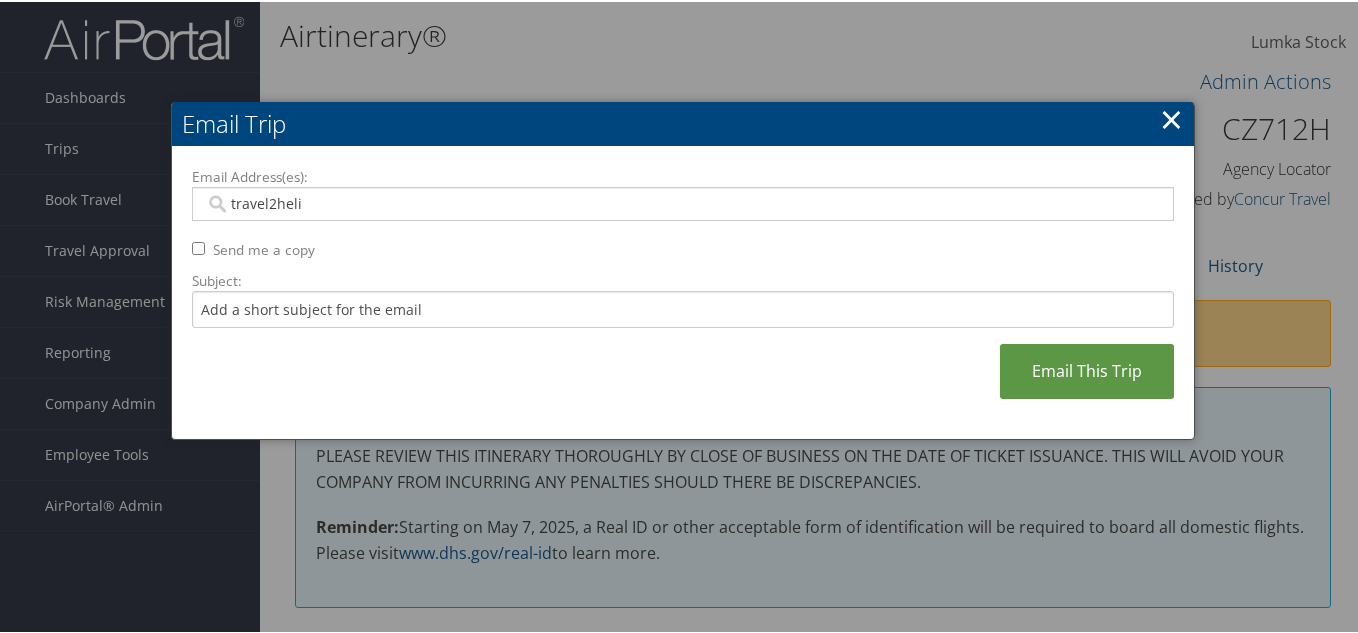 type on "travel2heli" 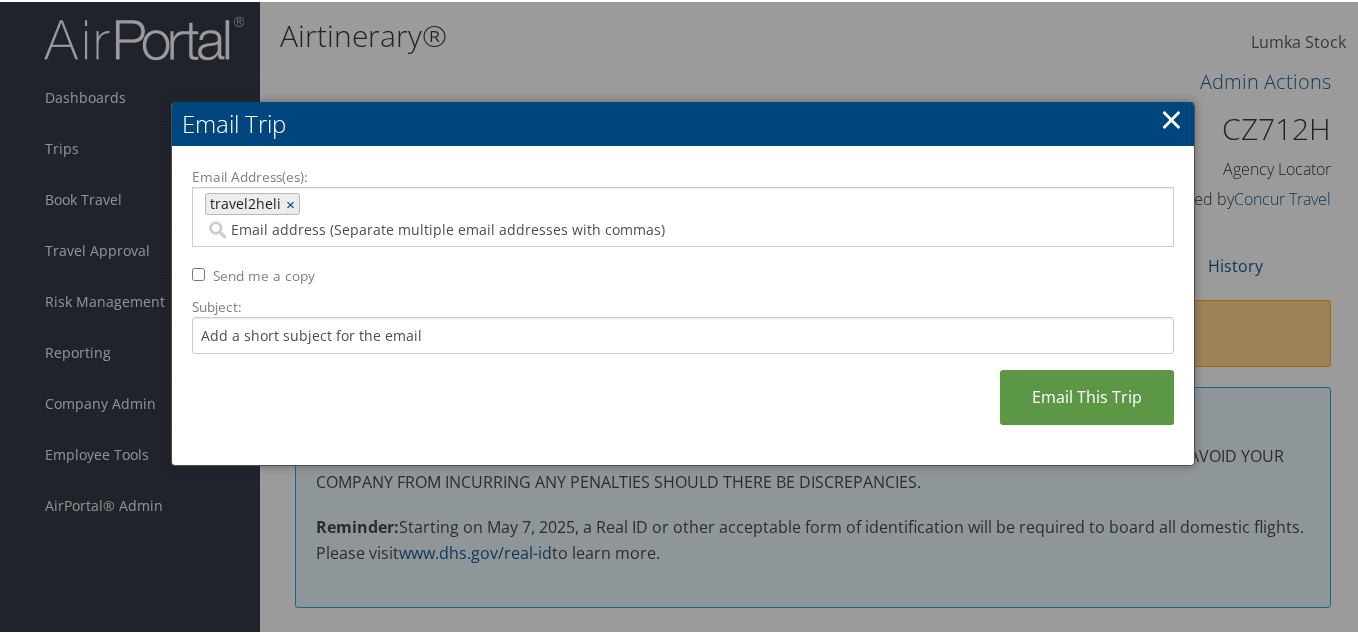 click on "×" at bounding box center (292, 202) 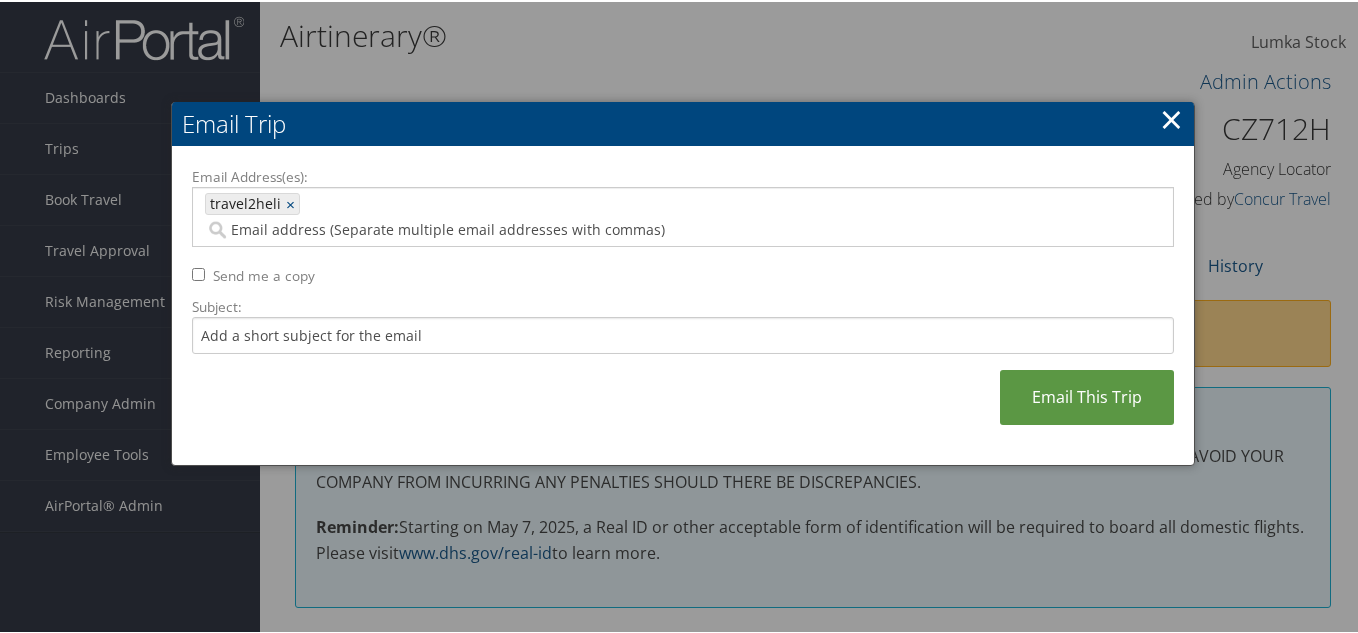 type 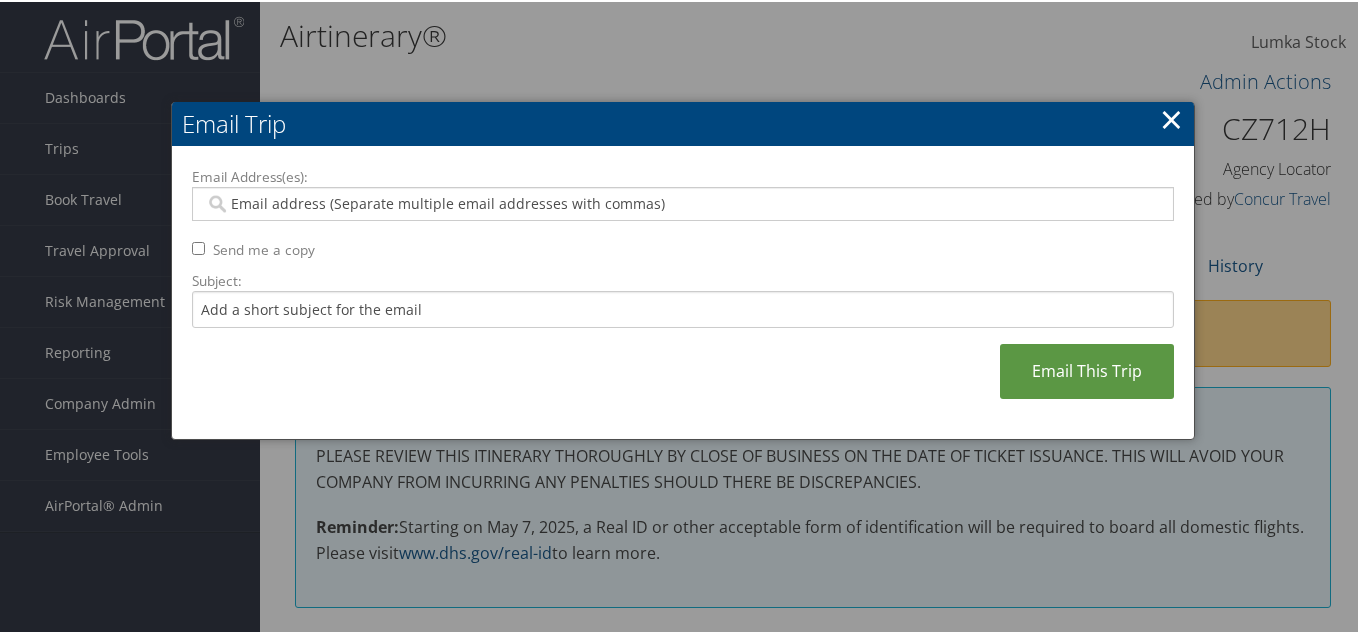 paste on "[EMAIL]" 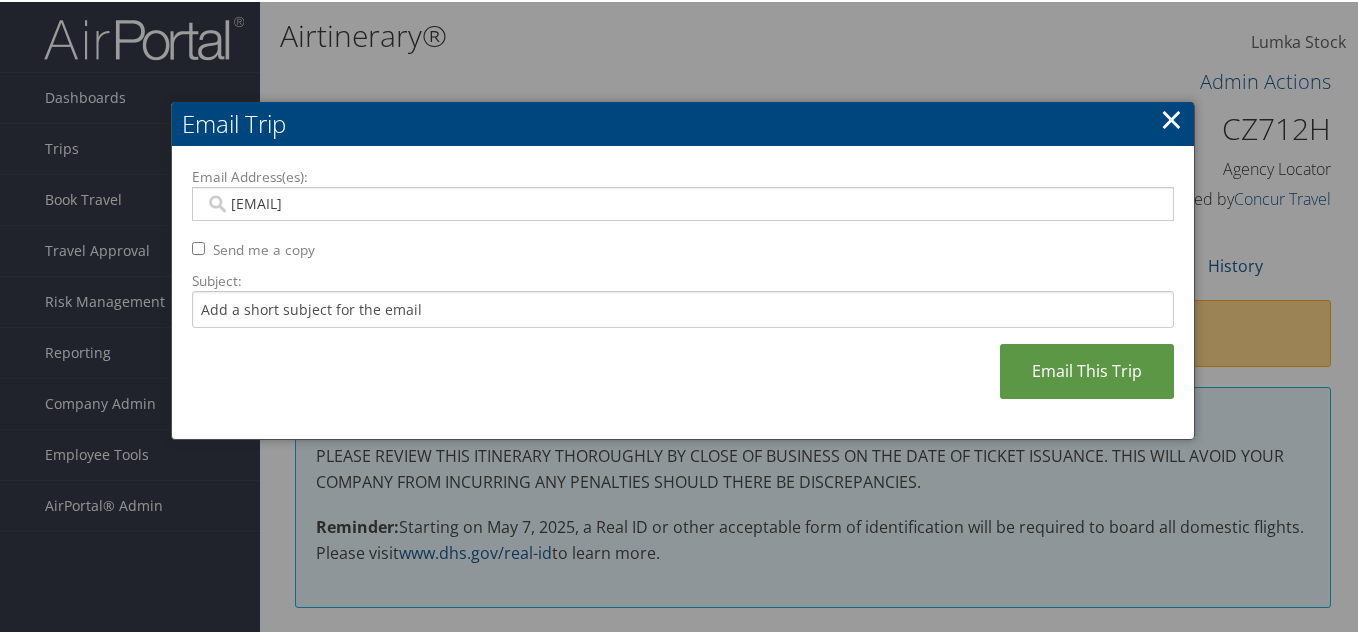 type on "[EMAIL]" 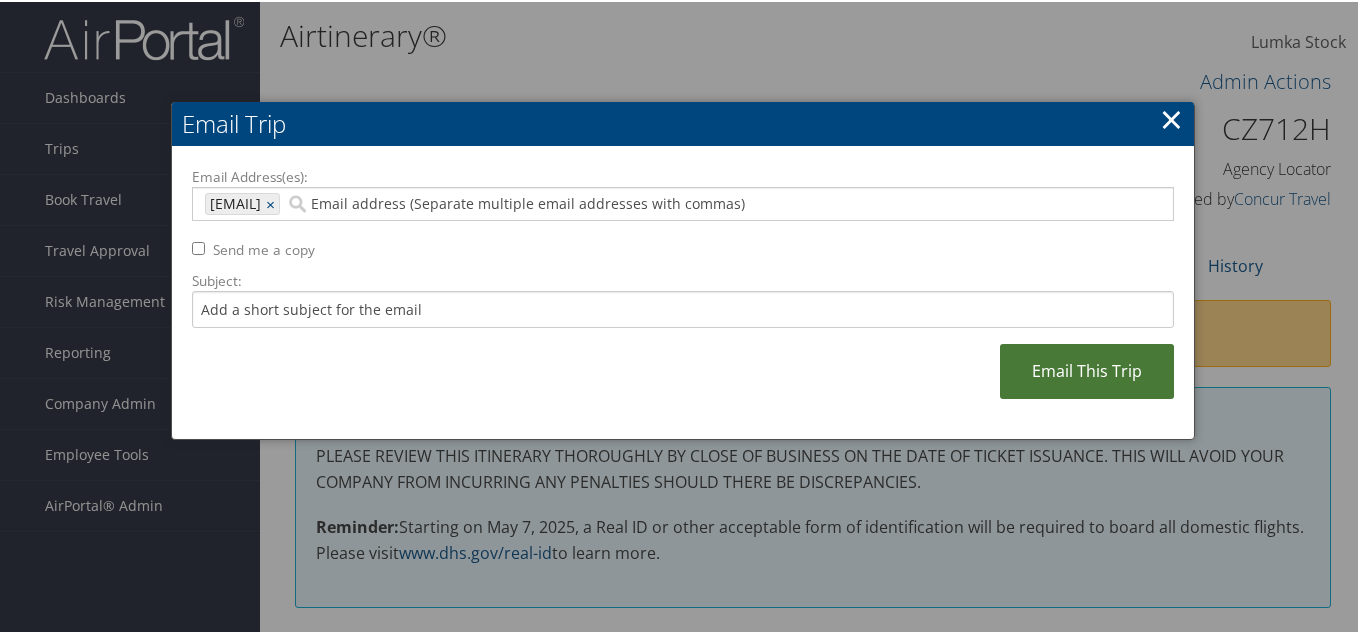 click on "Email This Trip" at bounding box center [1087, 369] 